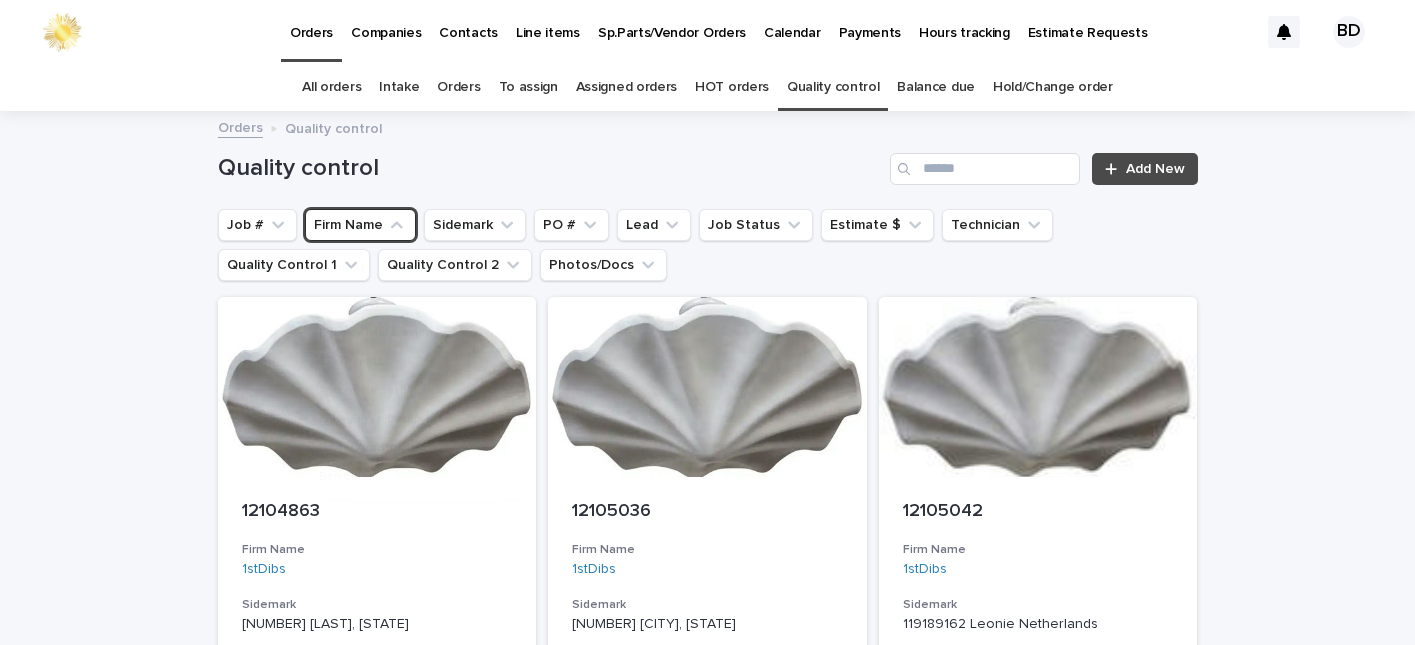 scroll, scrollTop: 0, scrollLeft: 0, axis: both 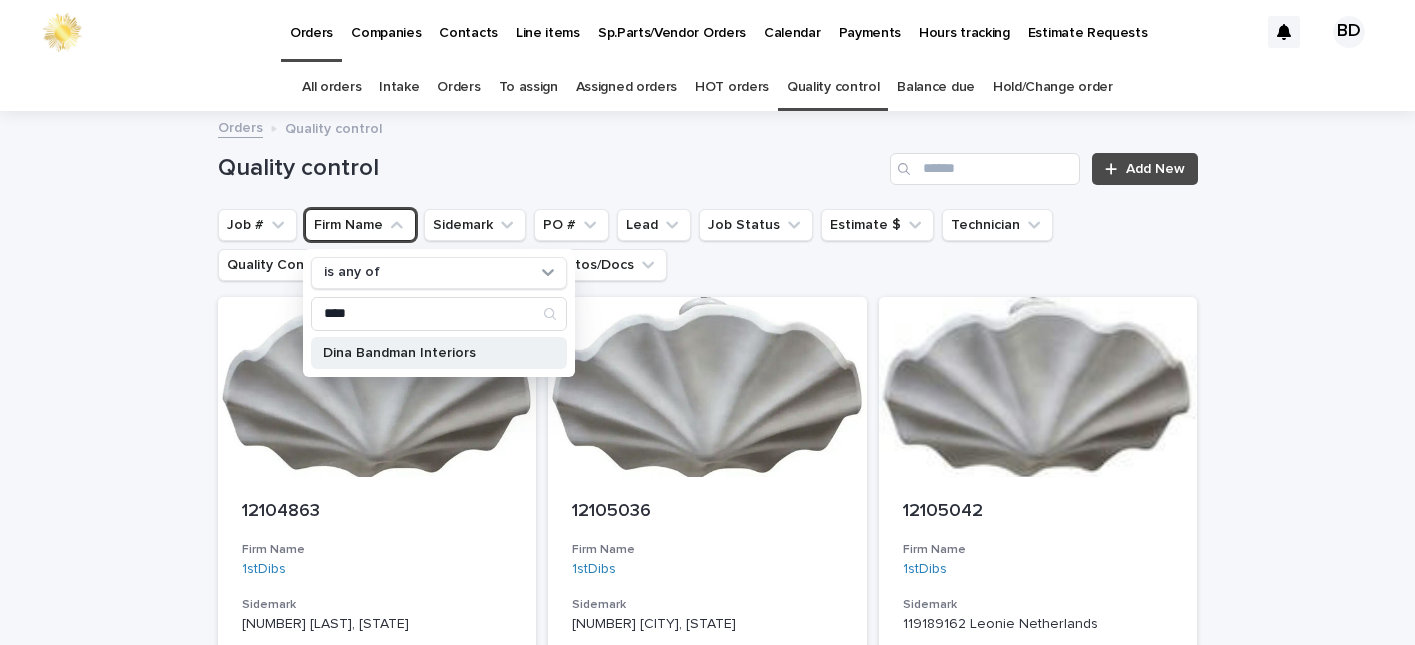 type on "****" 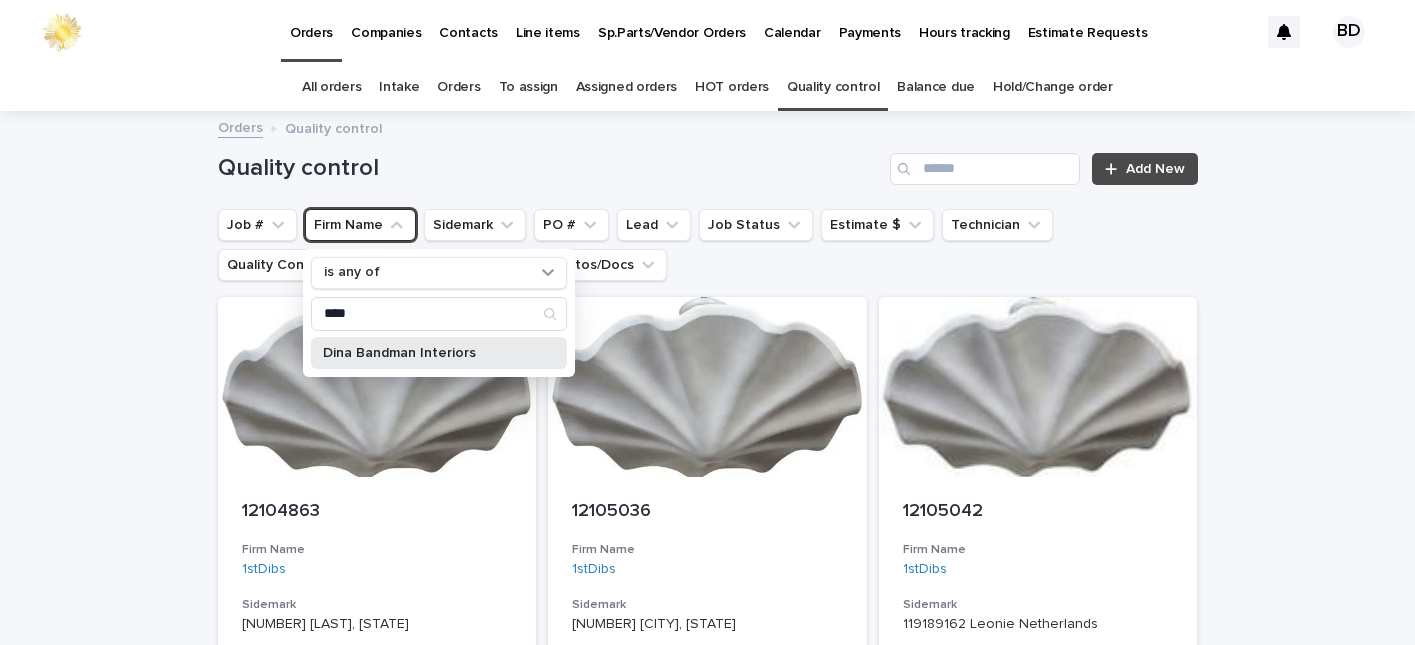 click on "Dina Bandman Interiors" at bounding box center [429, 353] 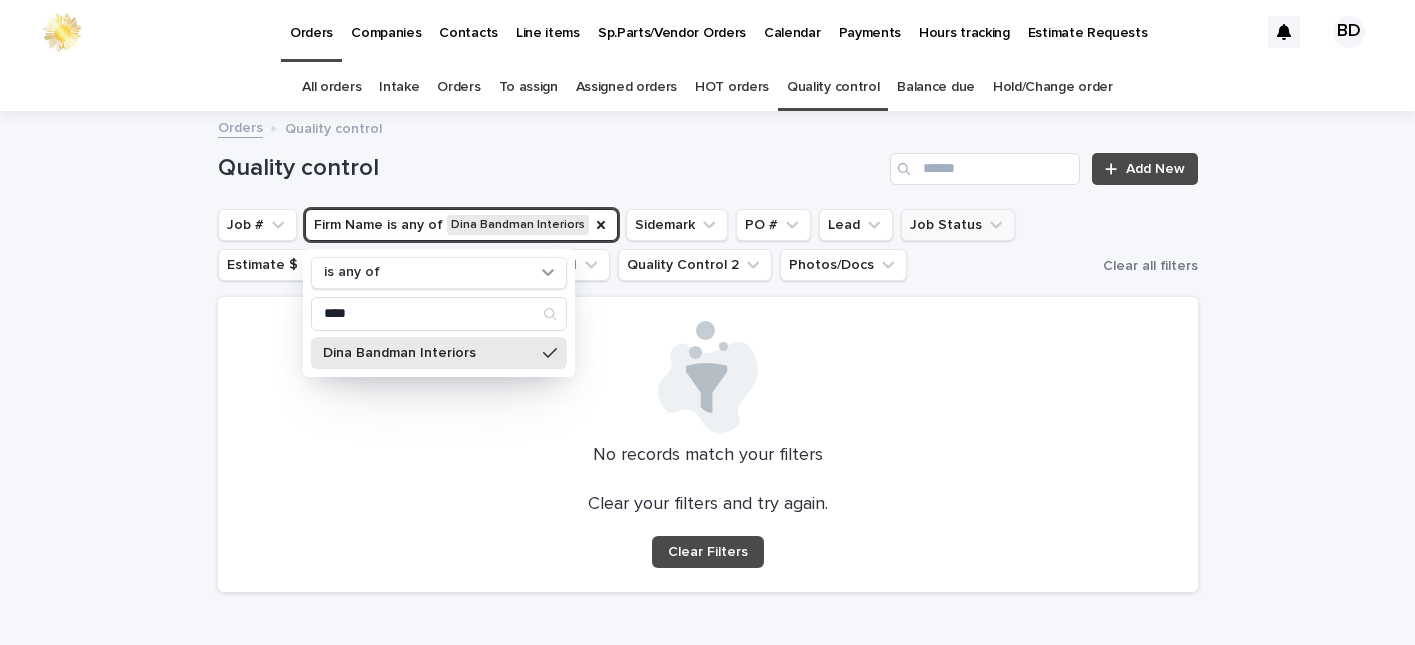 click on "Job Status" at bounding box center [958, 225] 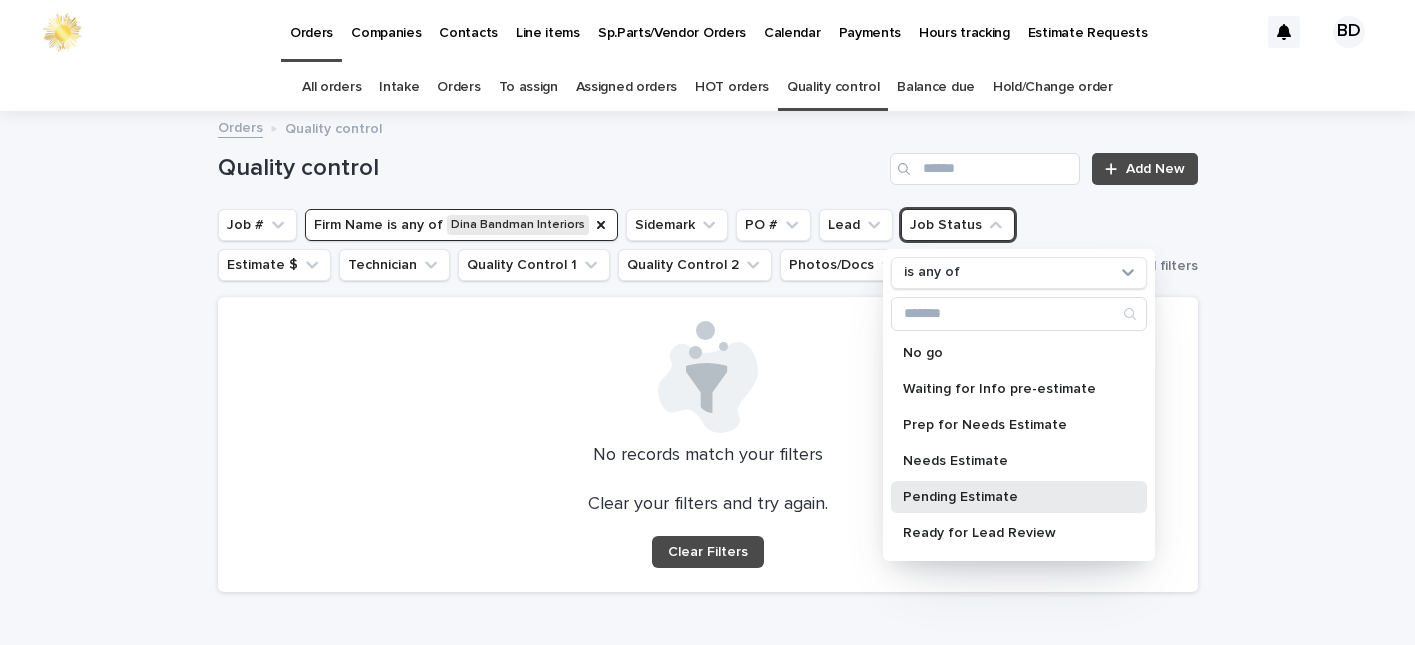 click on "Pending Estimate" at bounding box center [1009, 497] 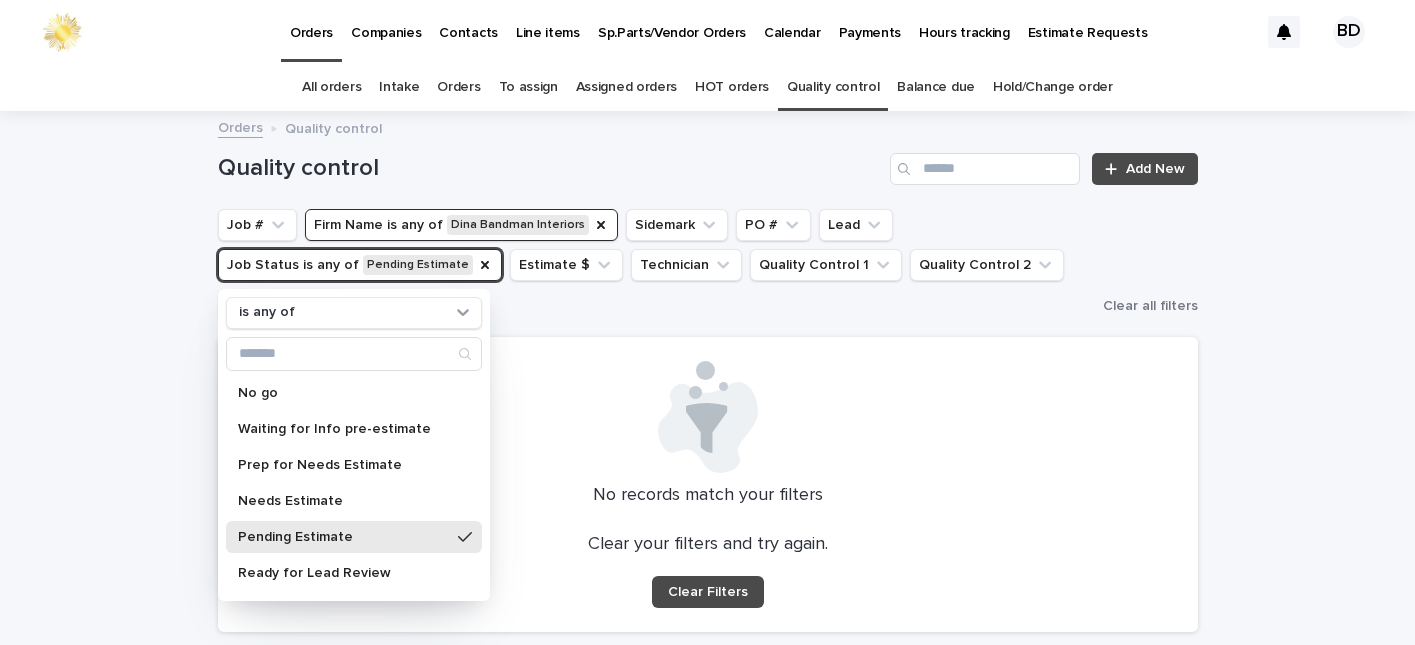 click on "Pending Estimate" at bounding box center (344, 537) 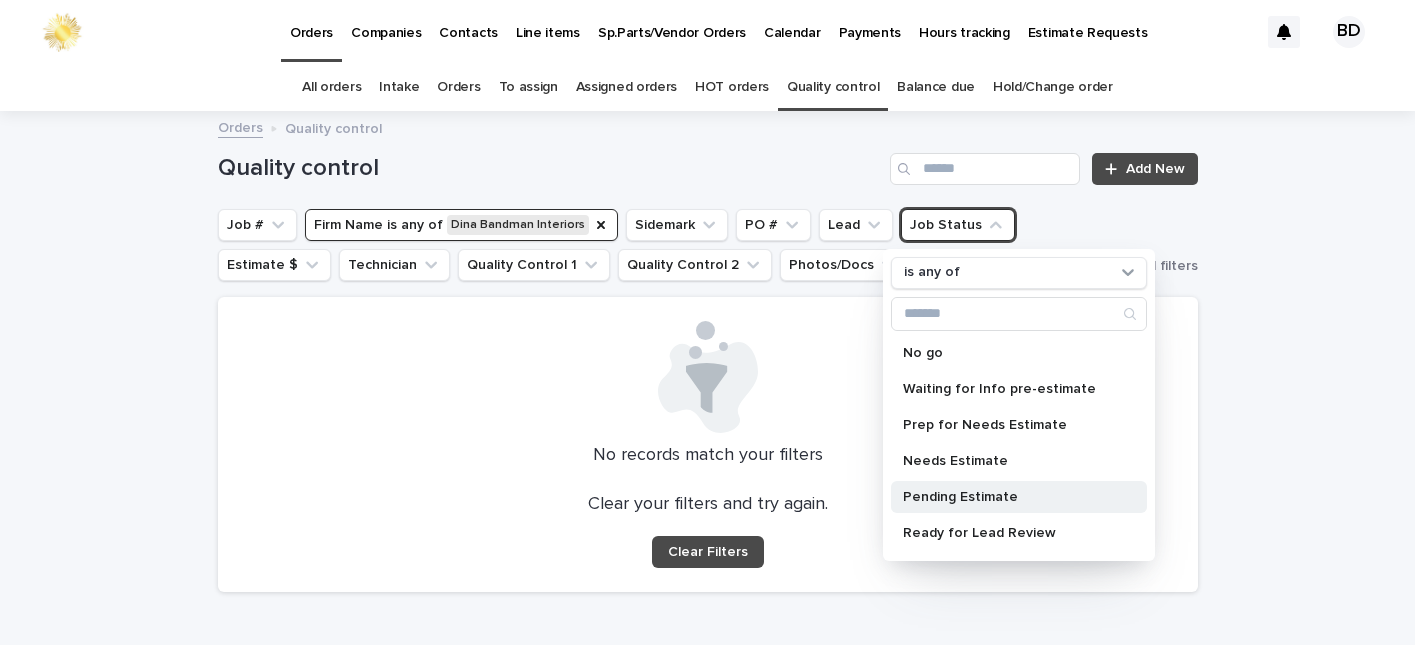 click on "Pending Estimate" at bounding box center (1009, 497) 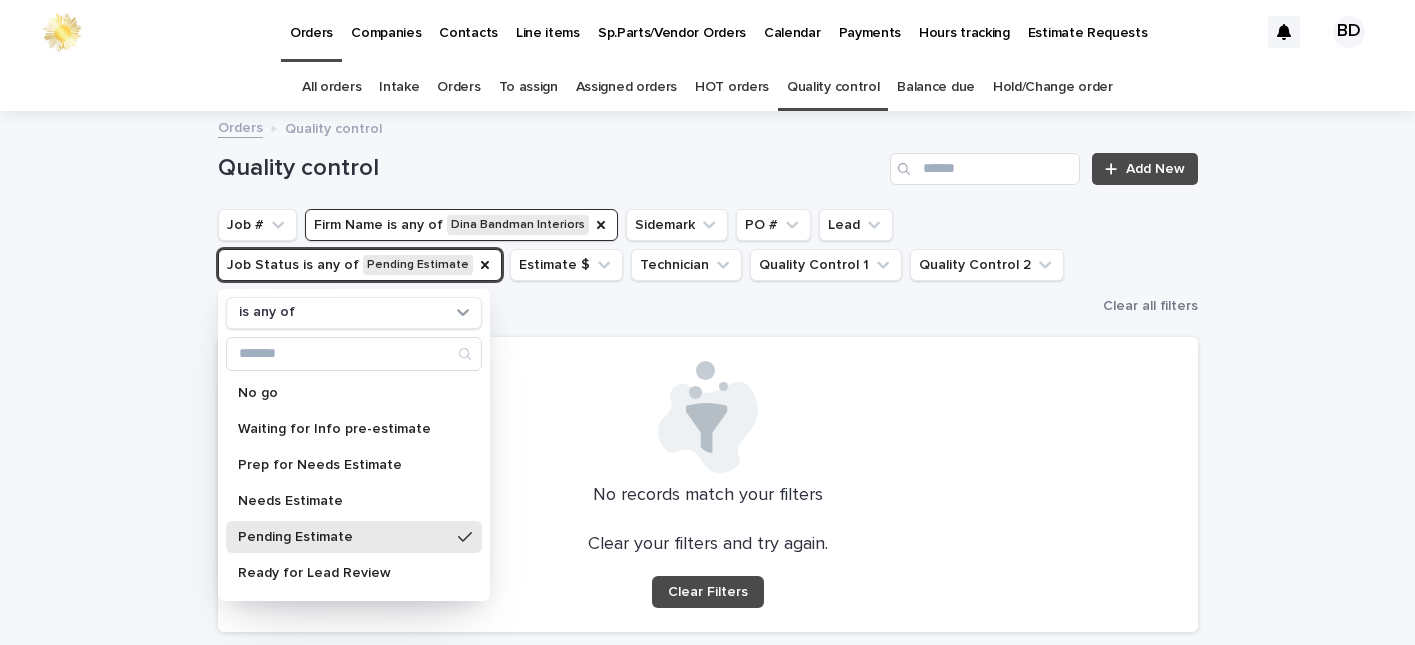 click on "Orders" at bounding box center (458, 87) 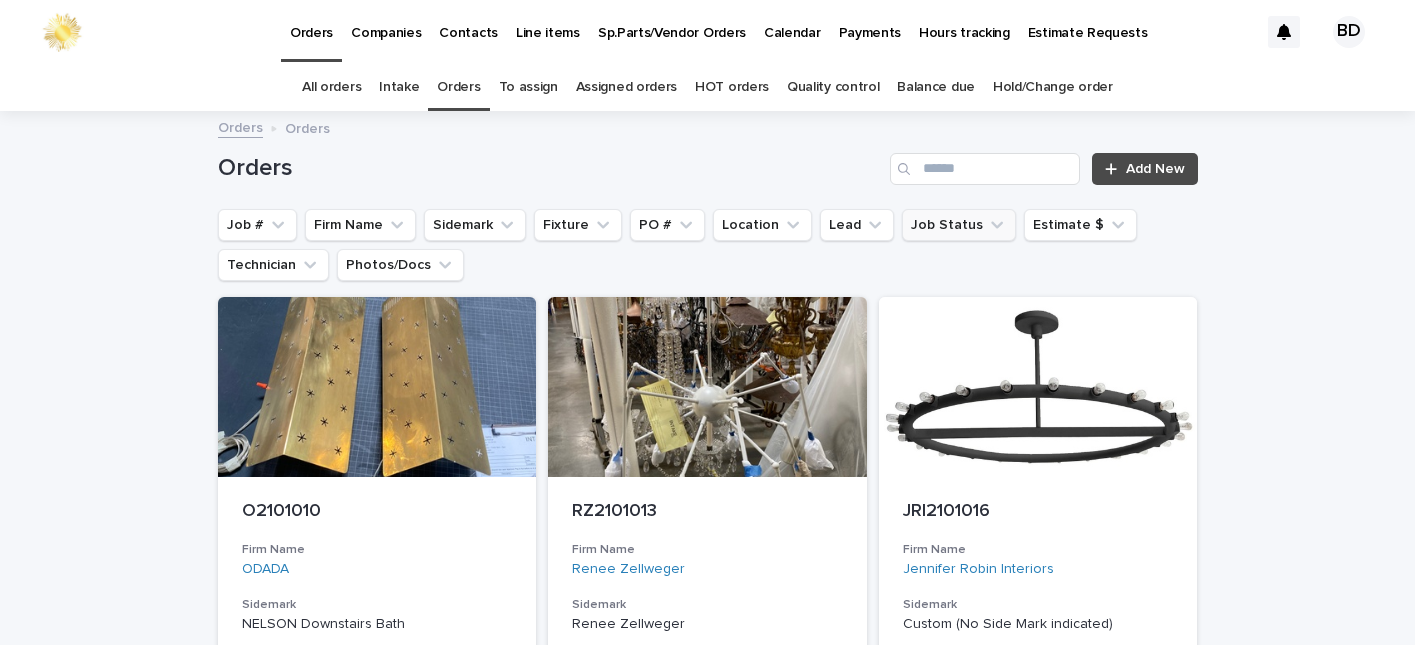 click on "Job Status" at bounding box center (959, 225) 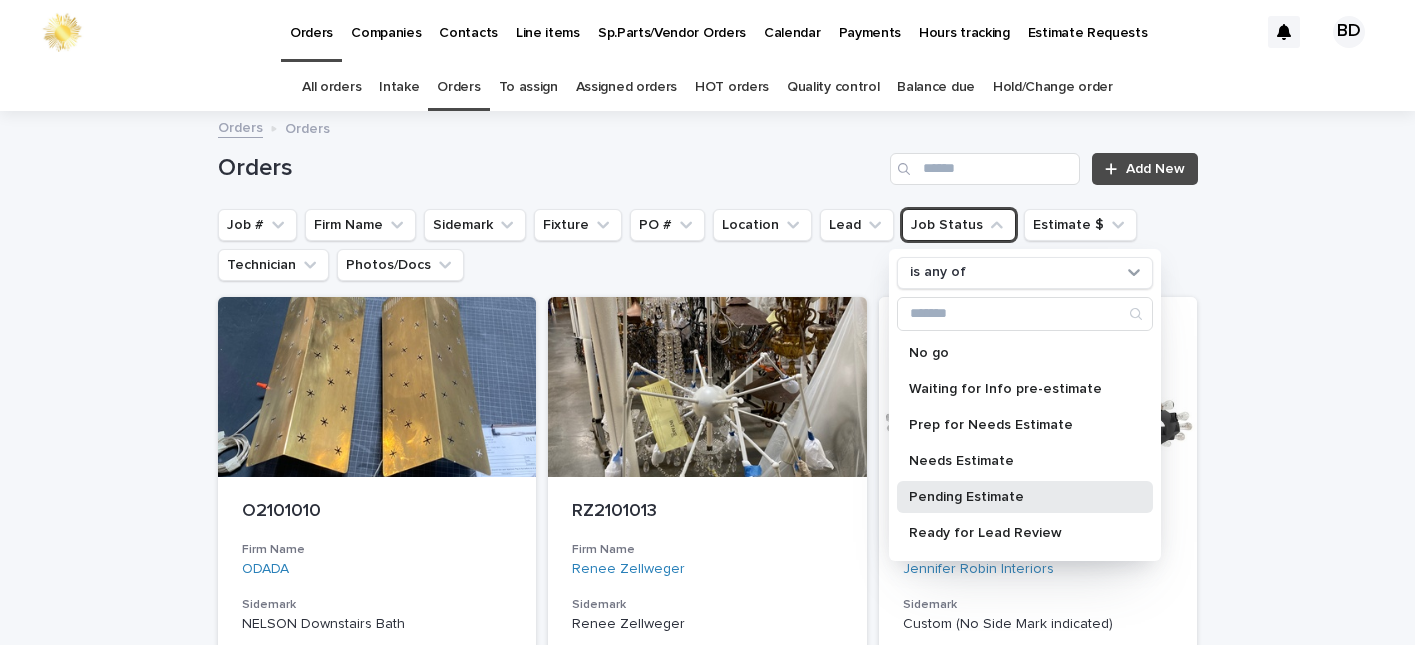 click on "Pending Estimate" at bounding box center (1015, 497) 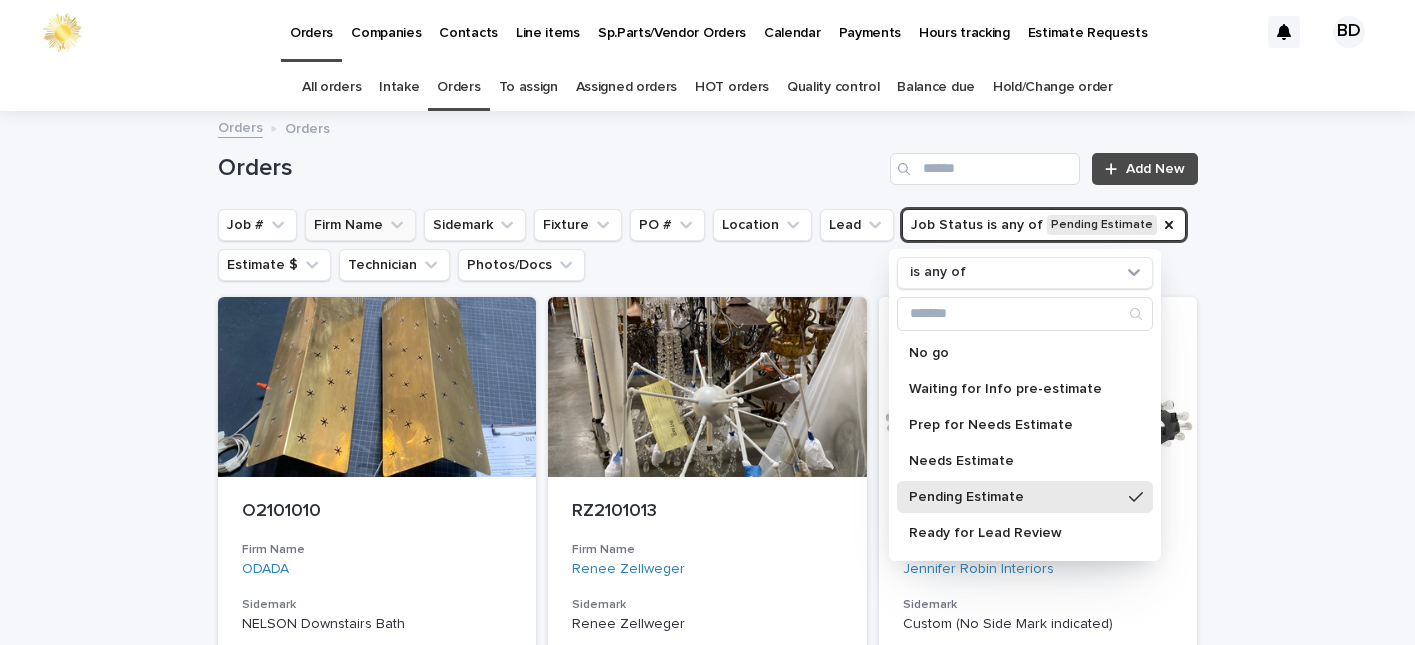 click on "Firm Name" at bounding box center (360, 225) 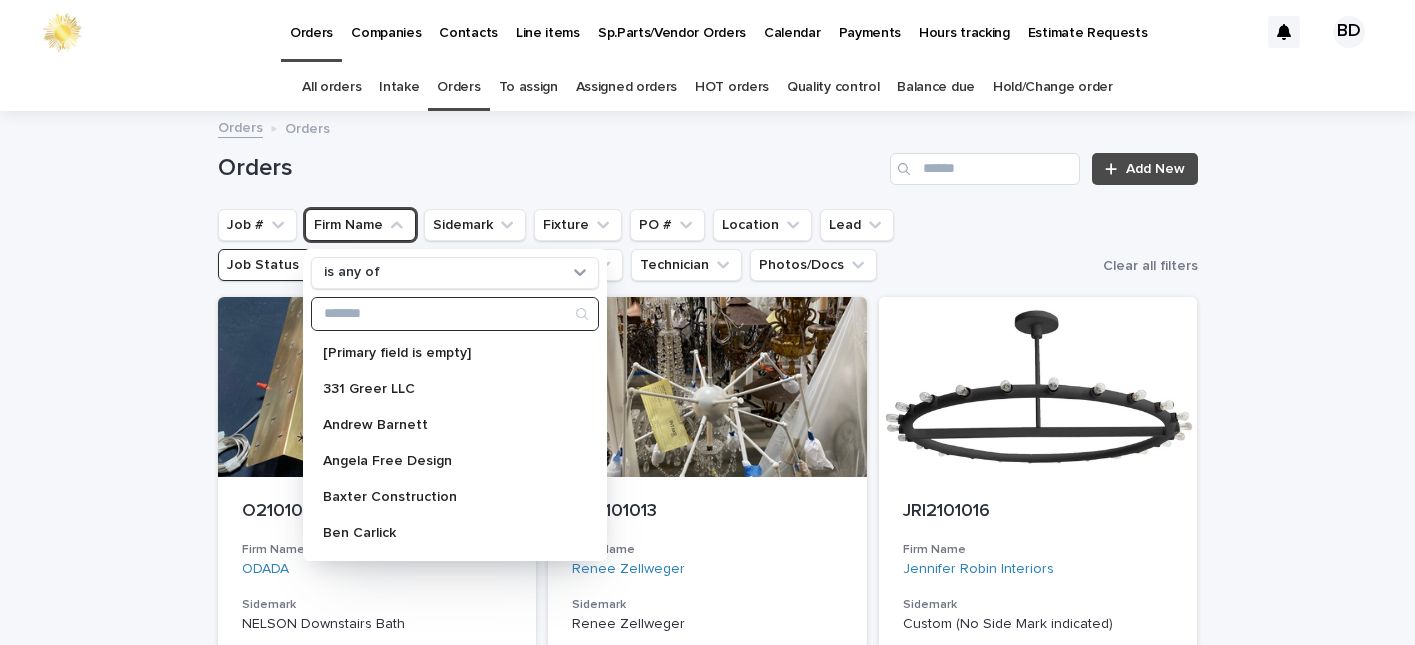 click at bounding box center [455, 314] 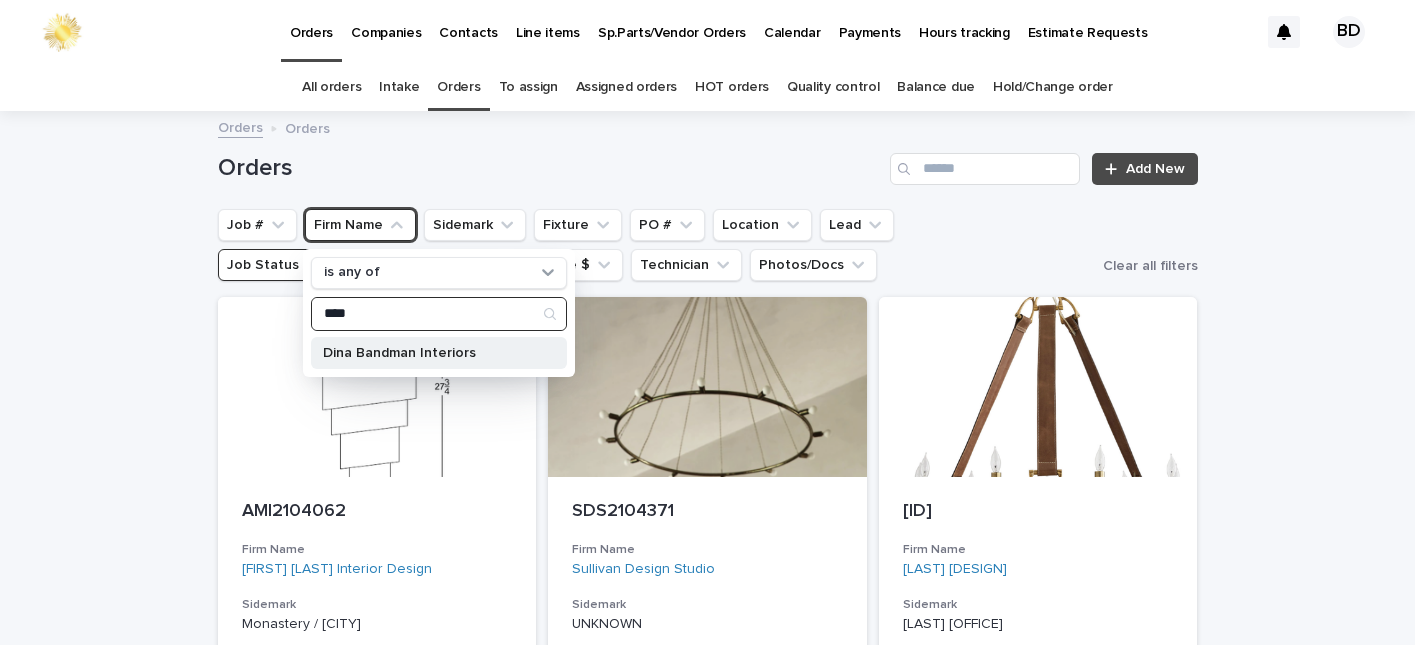 type on "****" 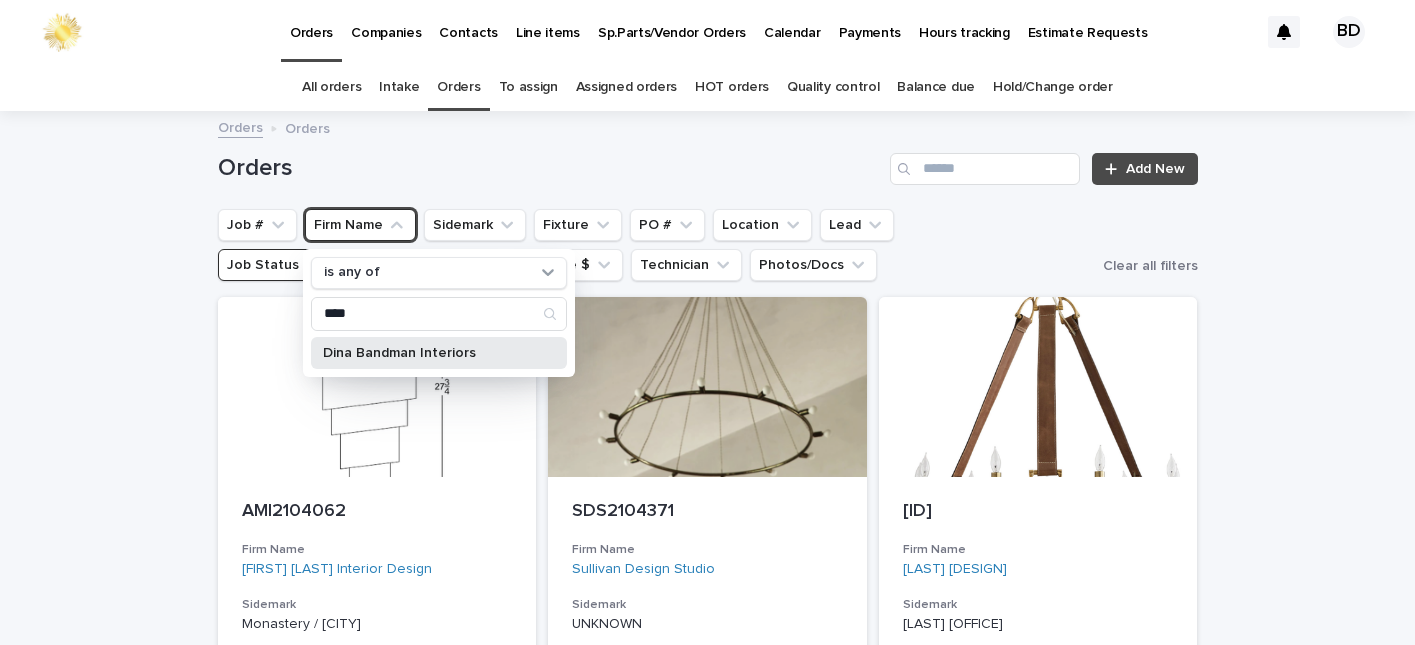 click on "Dina Bandman Interiors" at bounding box center [429, 353] 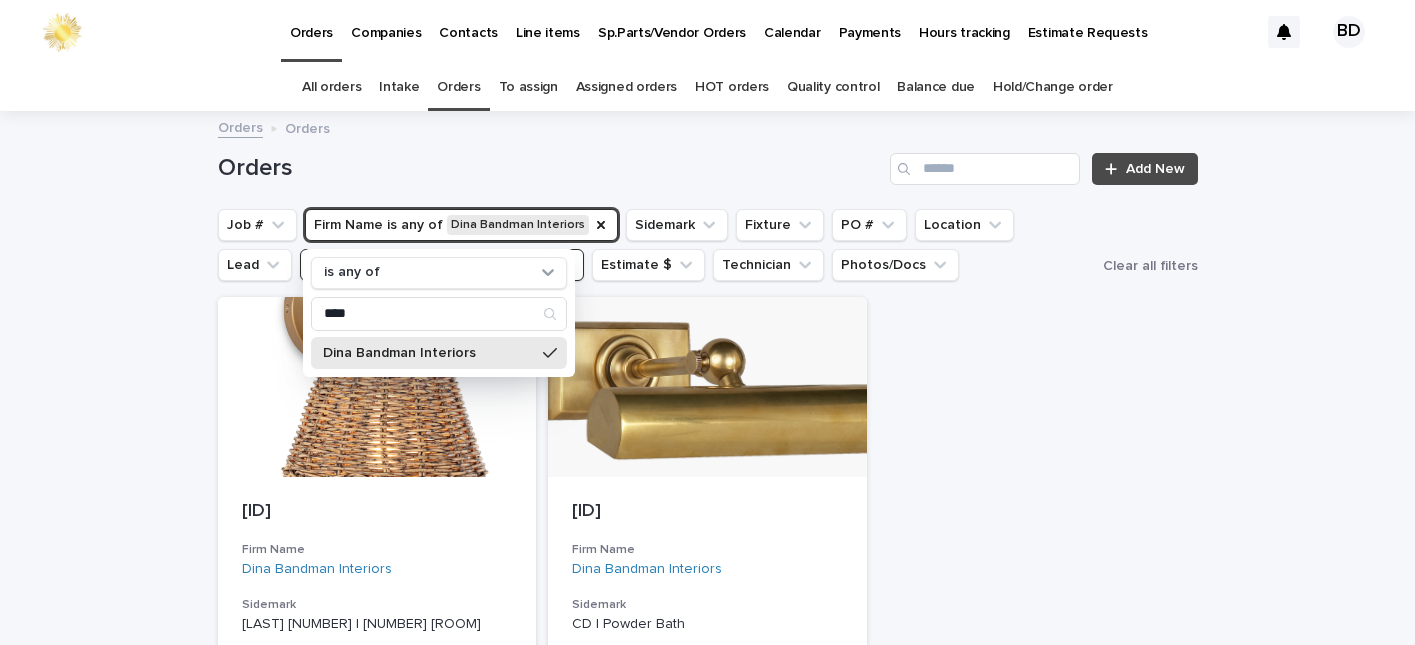 click on "Loading... Saving… Loading... Saving… Orders Add New Job # Firm Name is any of [LAST] [LAST] is any of **** [LAST] [LAST] Sidemark Fixture Four 1L MB Brass and Wicker Sconces
PO # UNKNOWN Location - Lead [LAST] [LAST] - Dogfork   + 0 Job Status Pending Estimate Estimate $ $ 940.00 Technician - DBI2106236 Firm Name [LAST] [LAST]   Sidemark CD | Powder Bath Fixture Picture Light Sconce
PO # - Location - Lead [LAST] [LAST] - Dogfork   + 0 Job Status Pending Estimate Estimate $ $ 879.00 Technician - 1  of  1 Show 36 records per page Back Next" at bounding box center [707, 656] 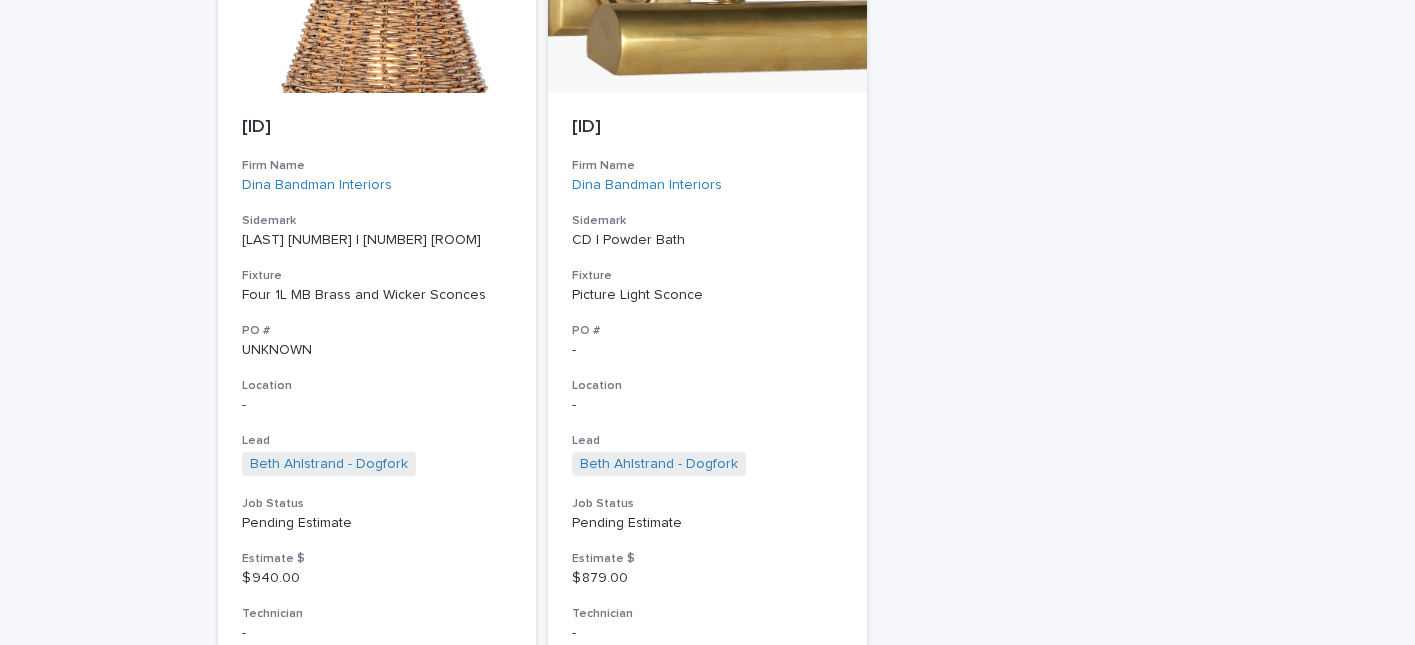 scroll, scrollTop: 381, scrollLeft: 0, axis: vertical 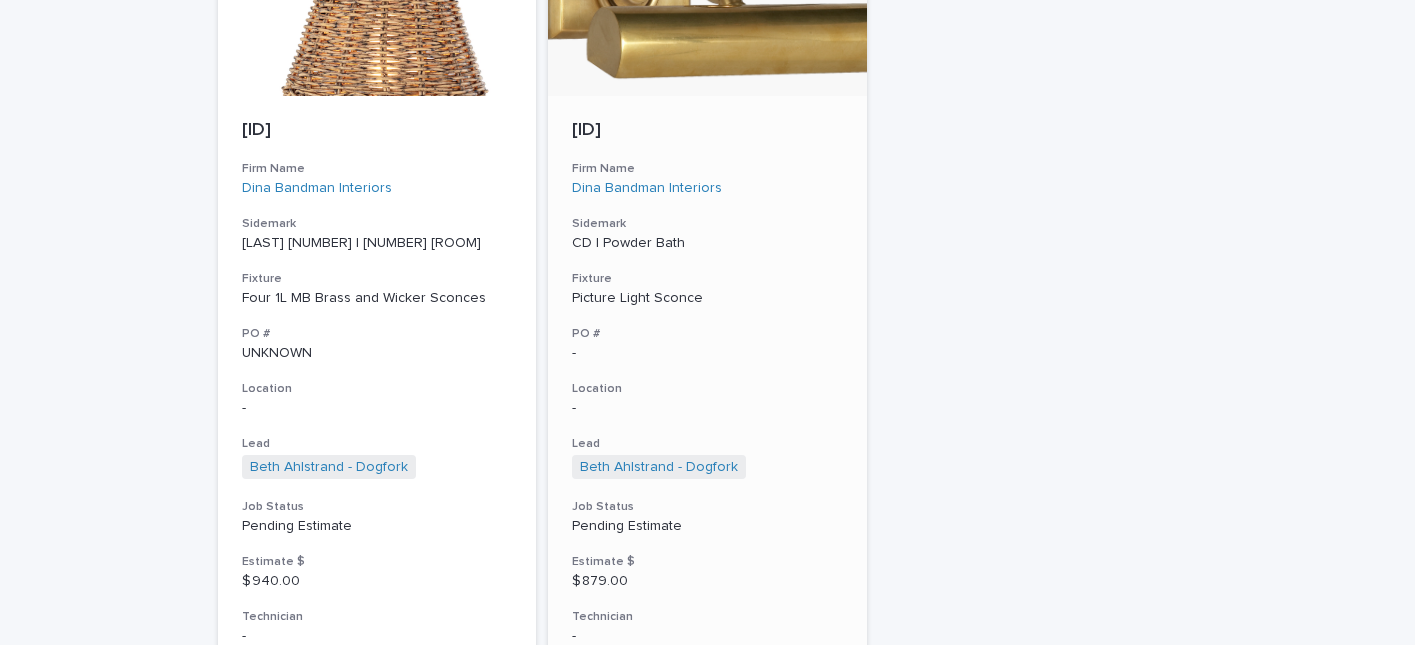 click on "[ID]" at bounding box center (707, 131) 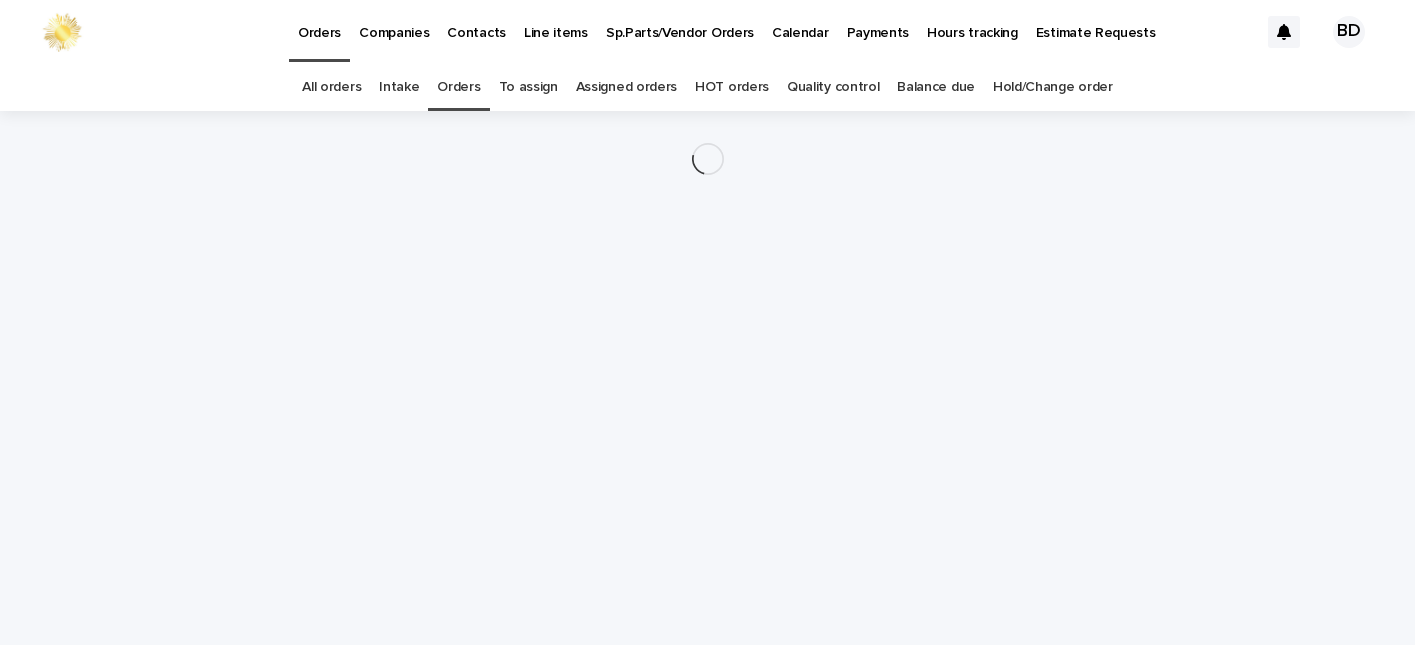 scroll, scrollTop: 0, scrollLeft: 0, axis: both 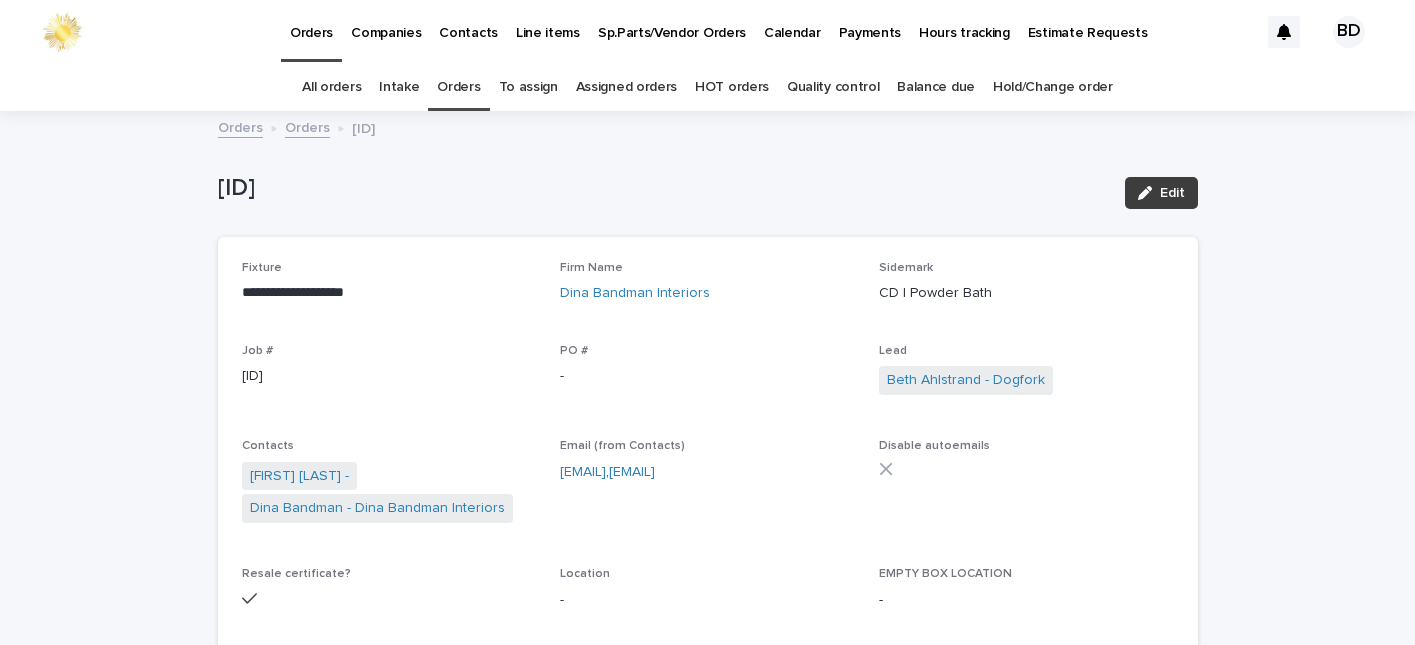 click on "Edit" at bounding box center (1172, 193) 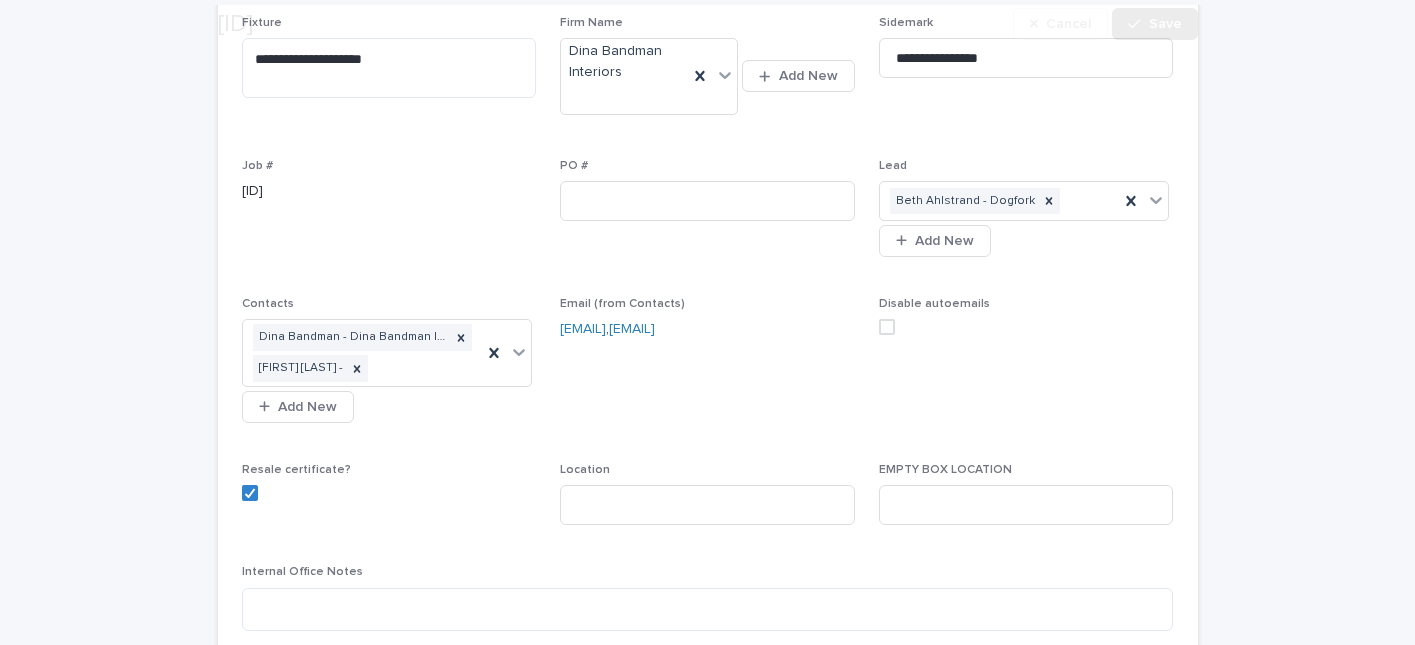 scroll, scrollTop: 316, scrollLeft: 0, axis: vertical 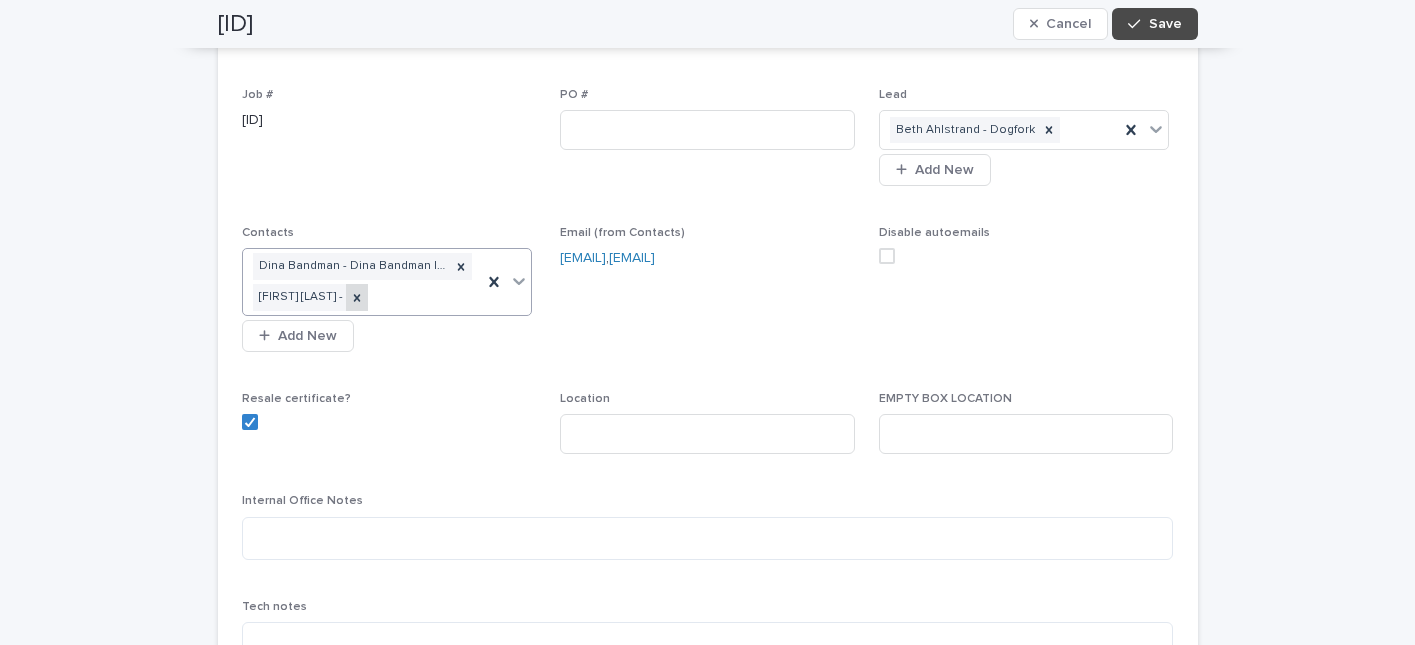 click 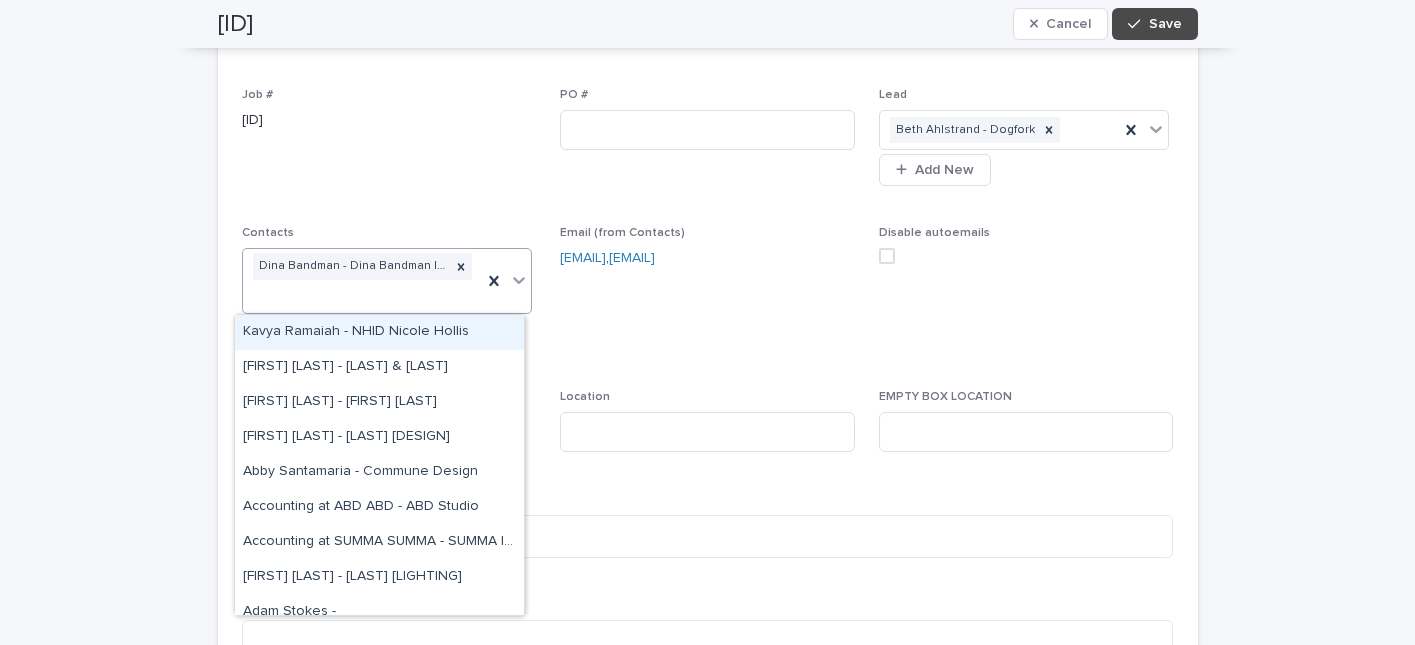 click 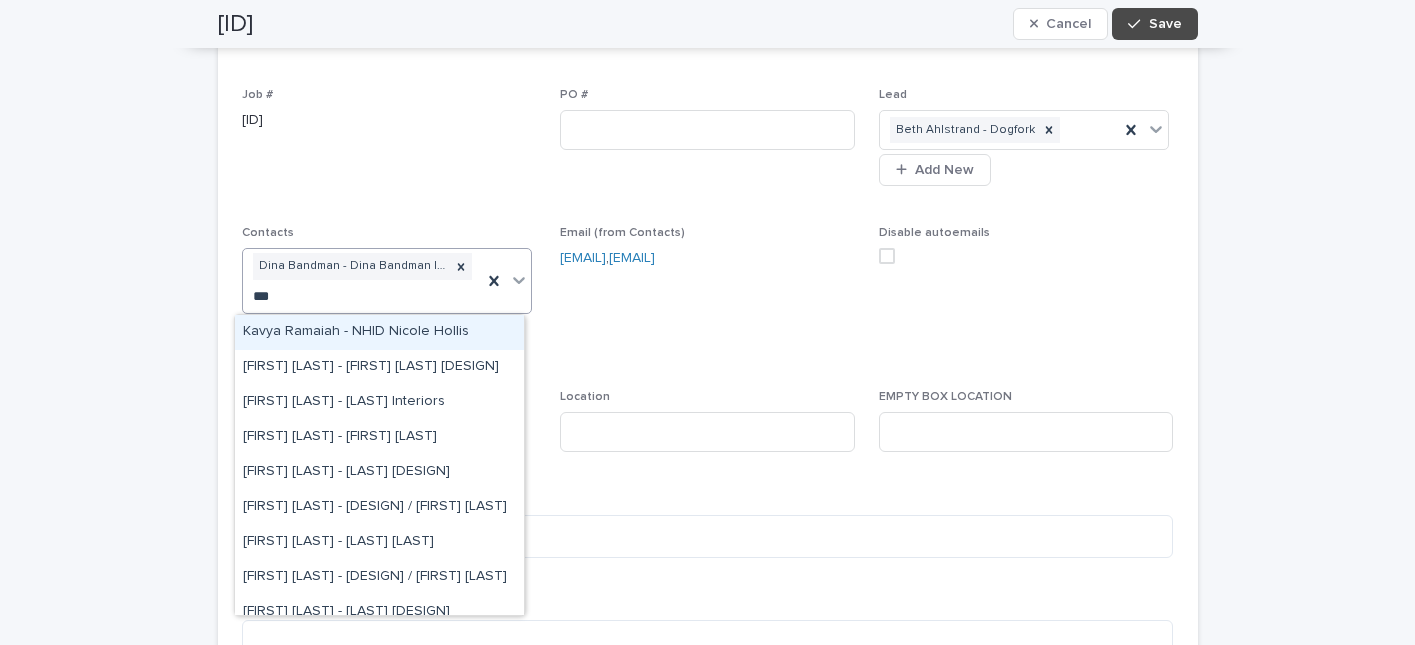 type on "****" 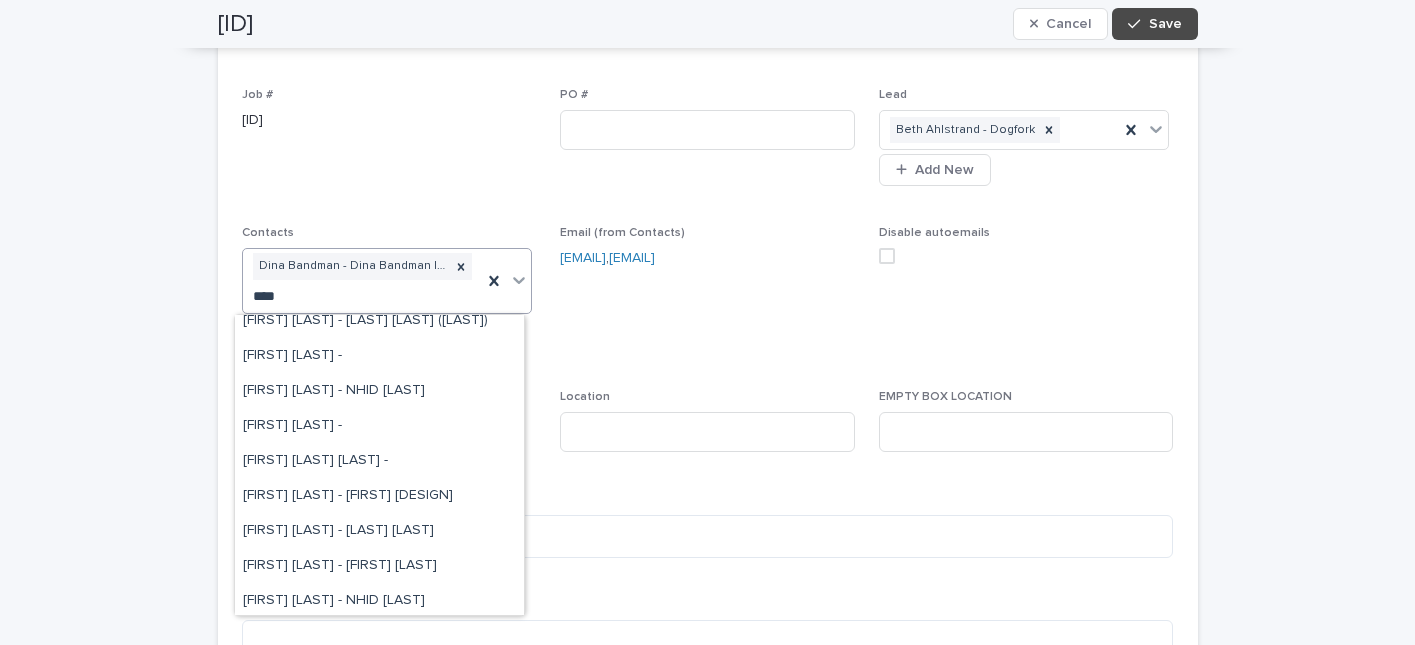 scroll, scrollTop: 190, scrollLeft: 0, axis: vertical 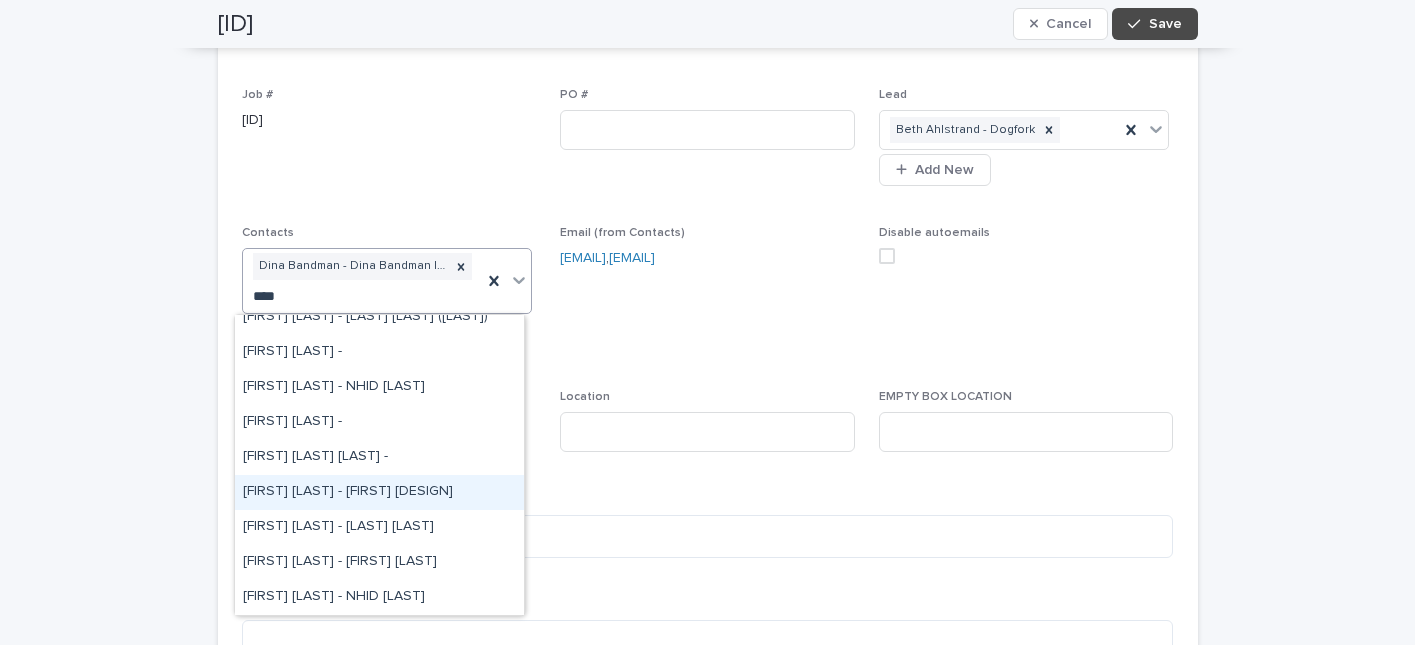 click on "[FIRST] [LAST] - [FIRST] [DESIGN]" at bounding box center [379, 492] 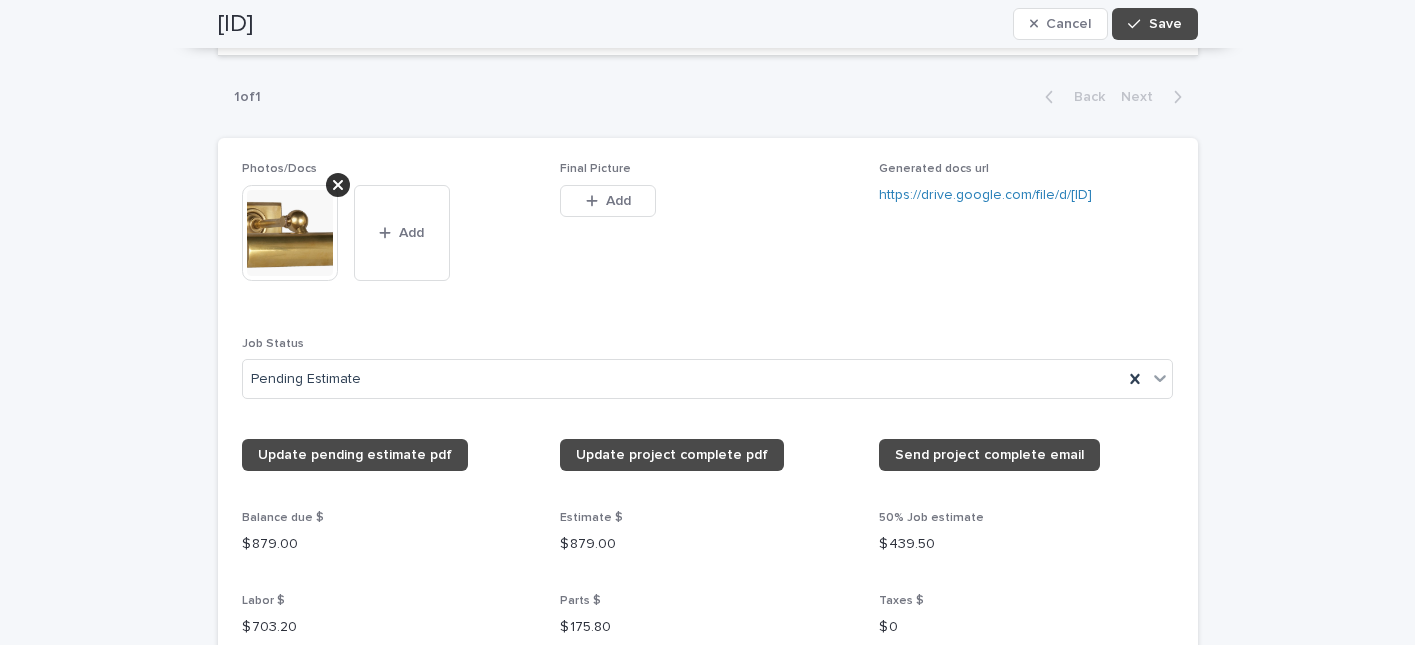 scroll, scrollTop: 1847, scrollLeft: 0, axis: vertical 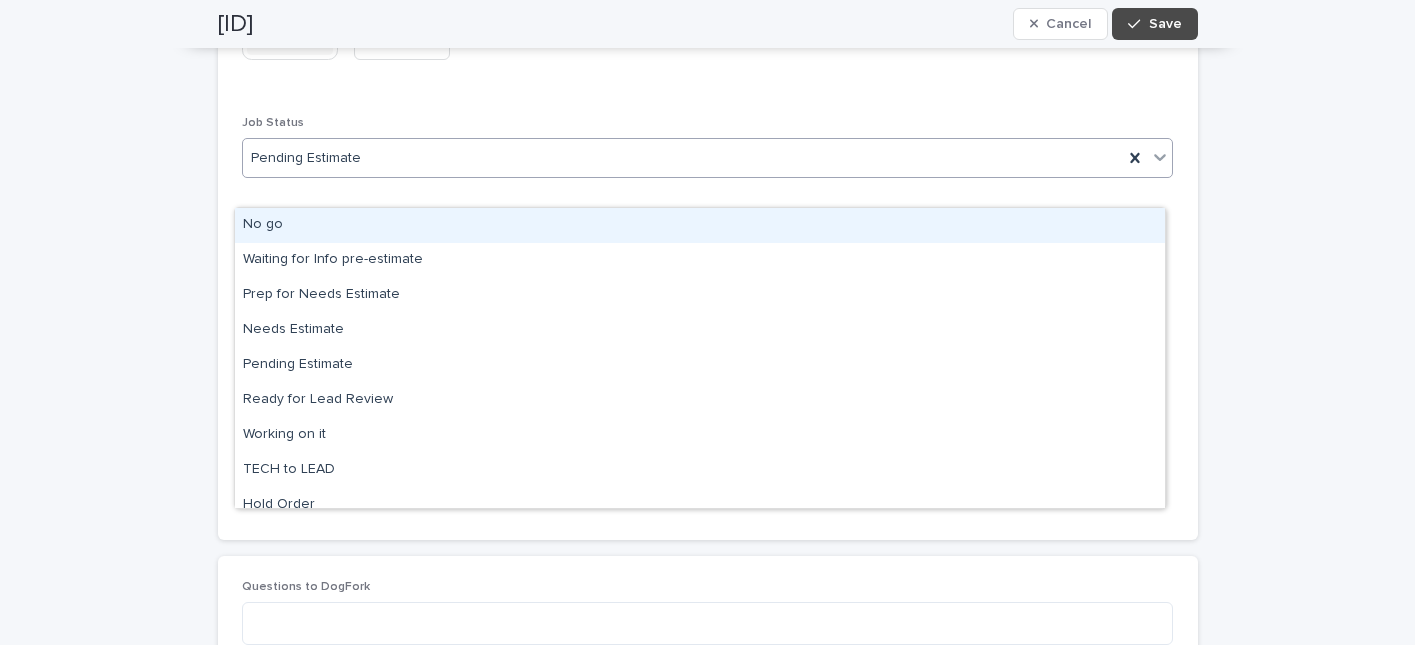 click 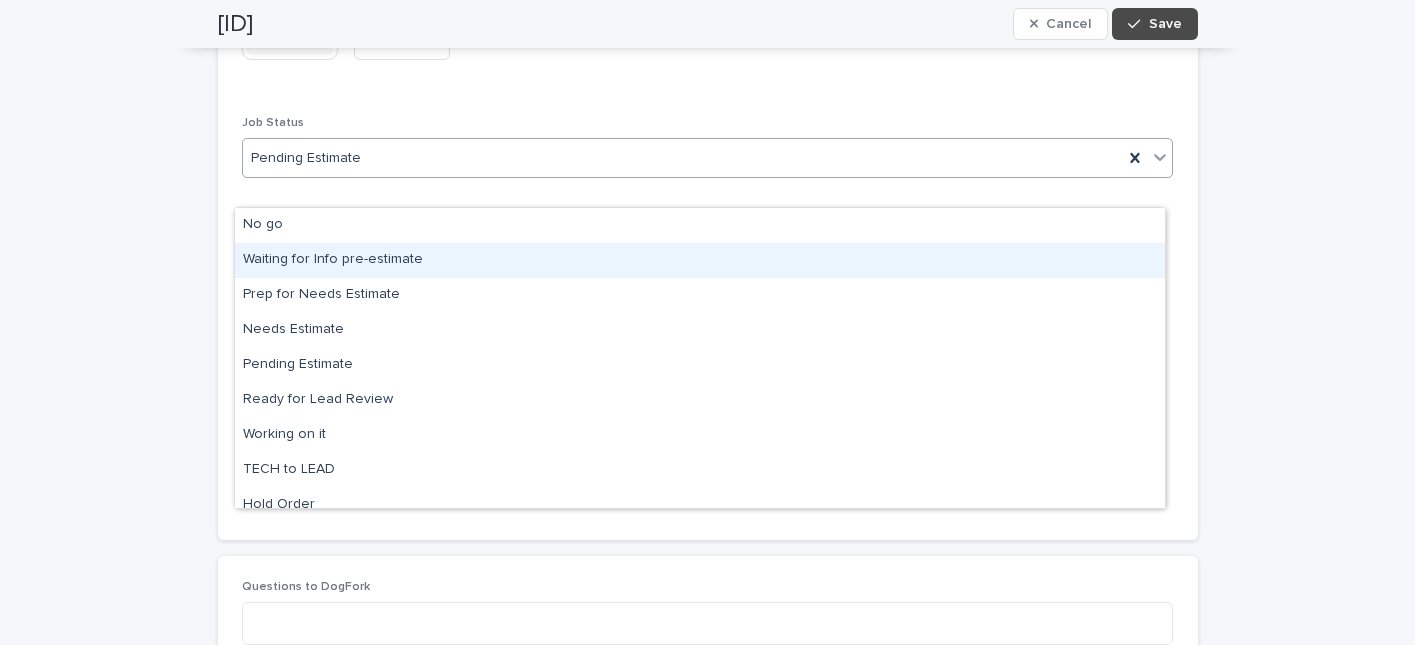 click on "Waiting for Info pre-estimate" at bounding box center [700, 260] 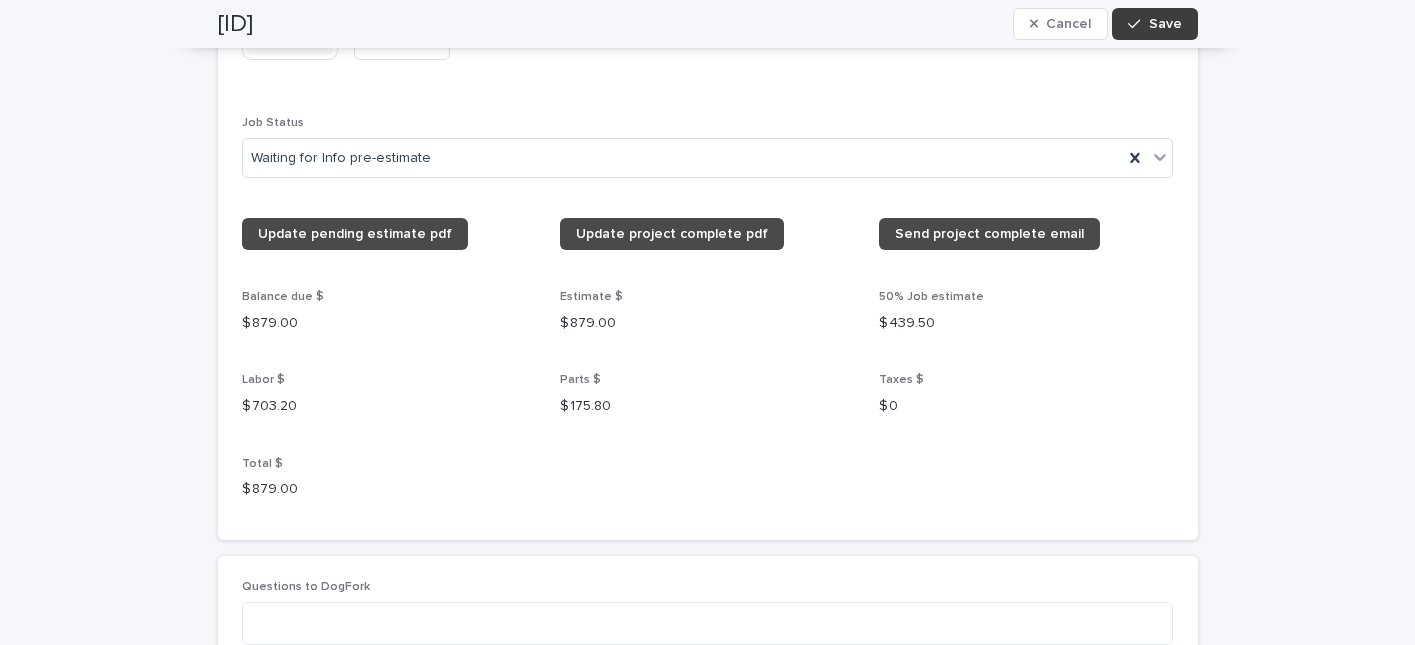 click on "Save" at bounding box center [1154, 24] 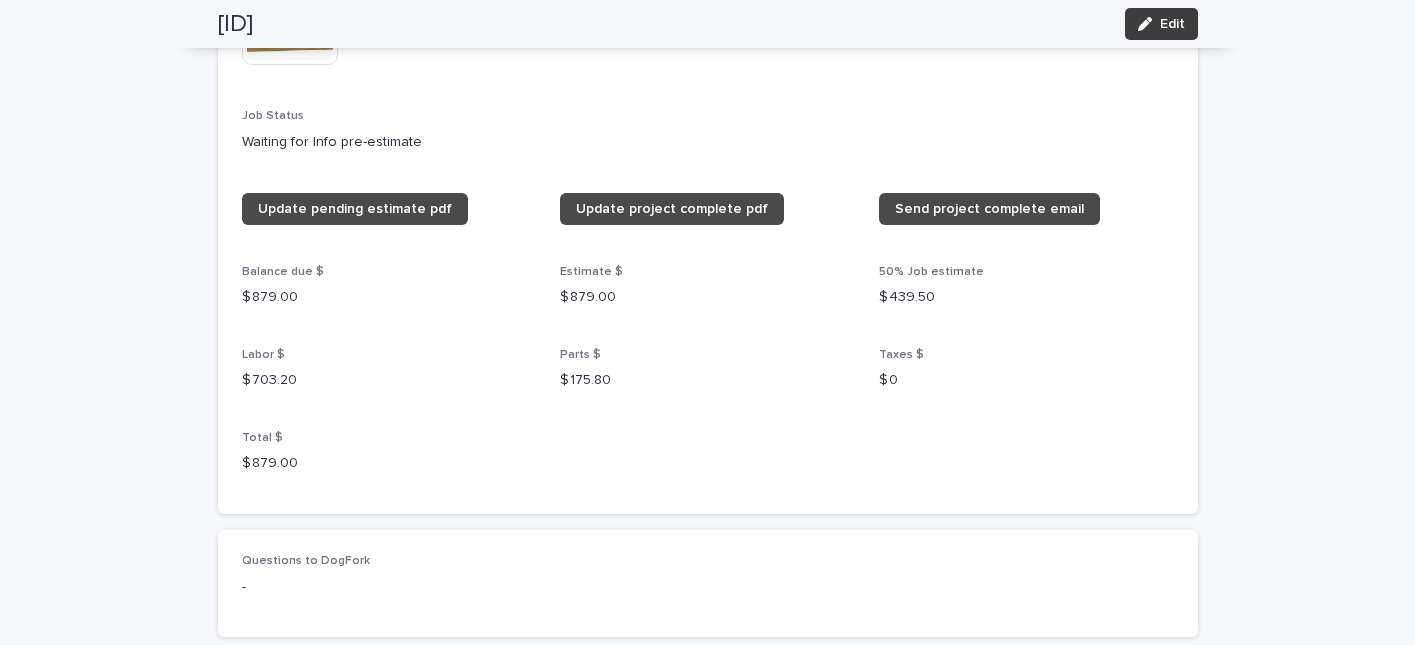 scroll, scrollTop: 1607, scrollLeft: 0, axis: vertical 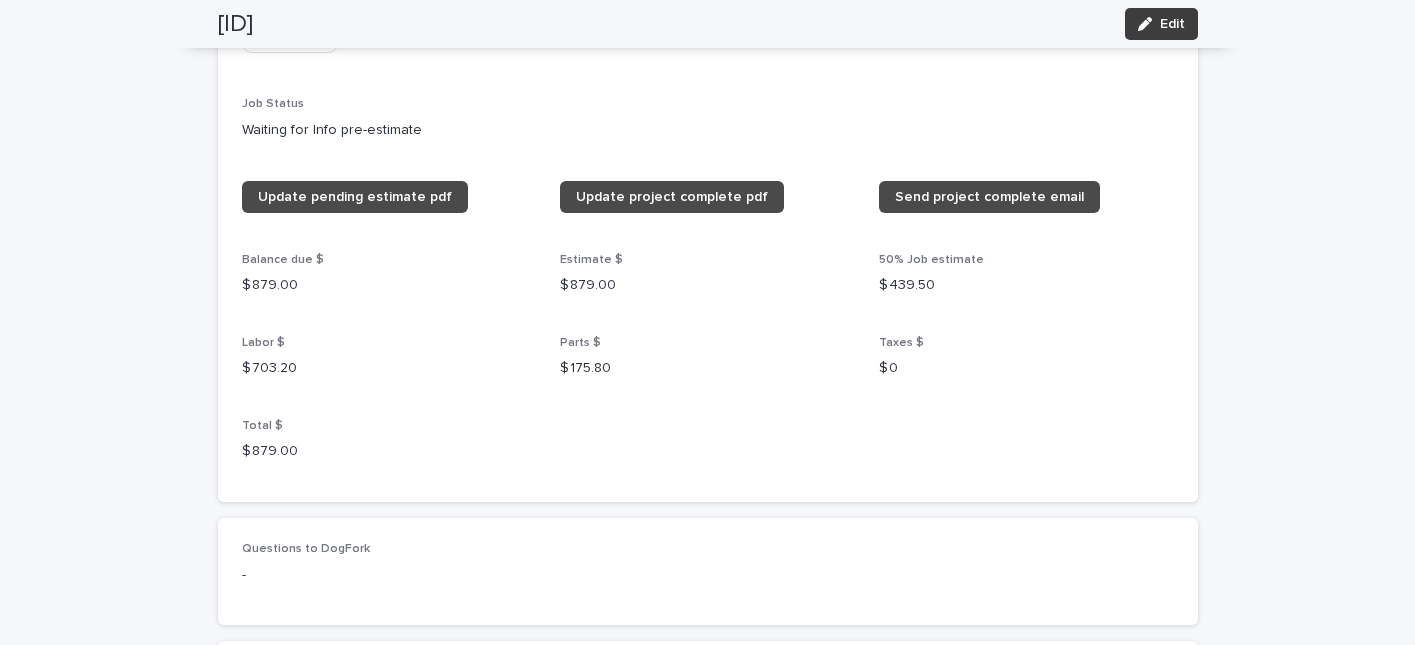 click on "Edit" at bounding box center (1161, 24) 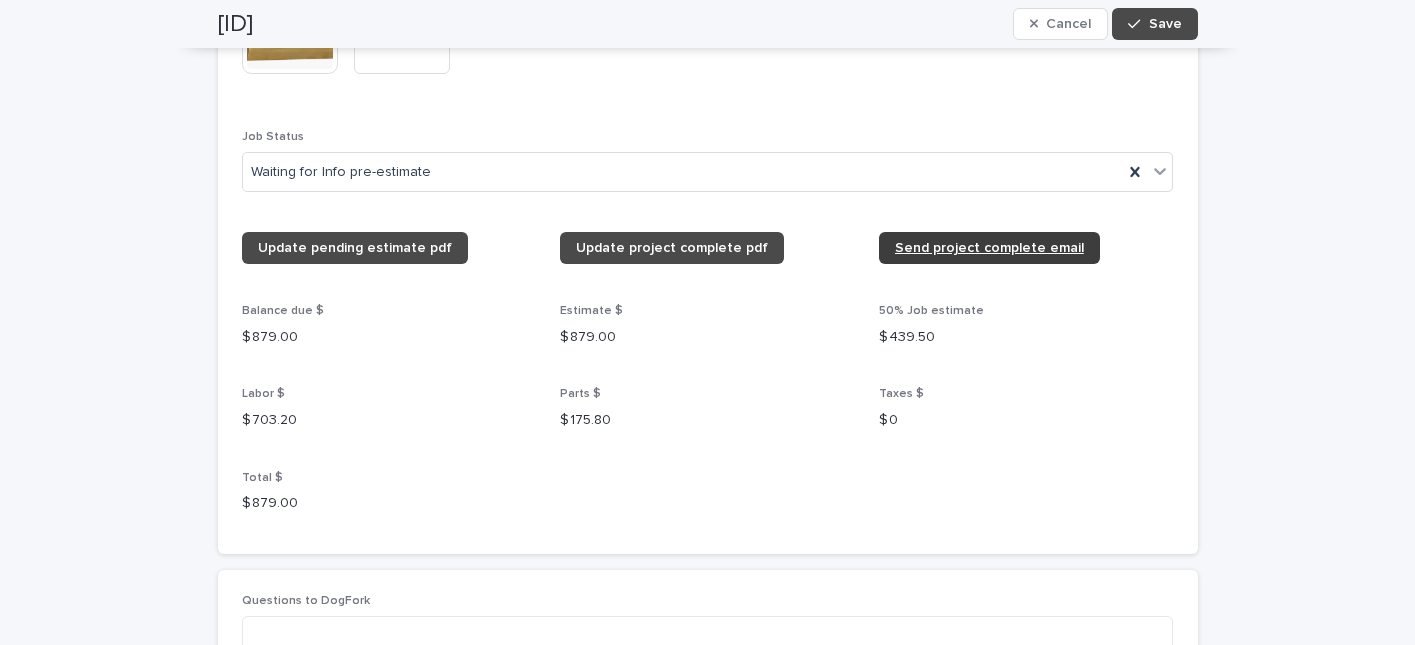 scroll, scrollTop: 1846, scrollLeft: 0, axis: vertical 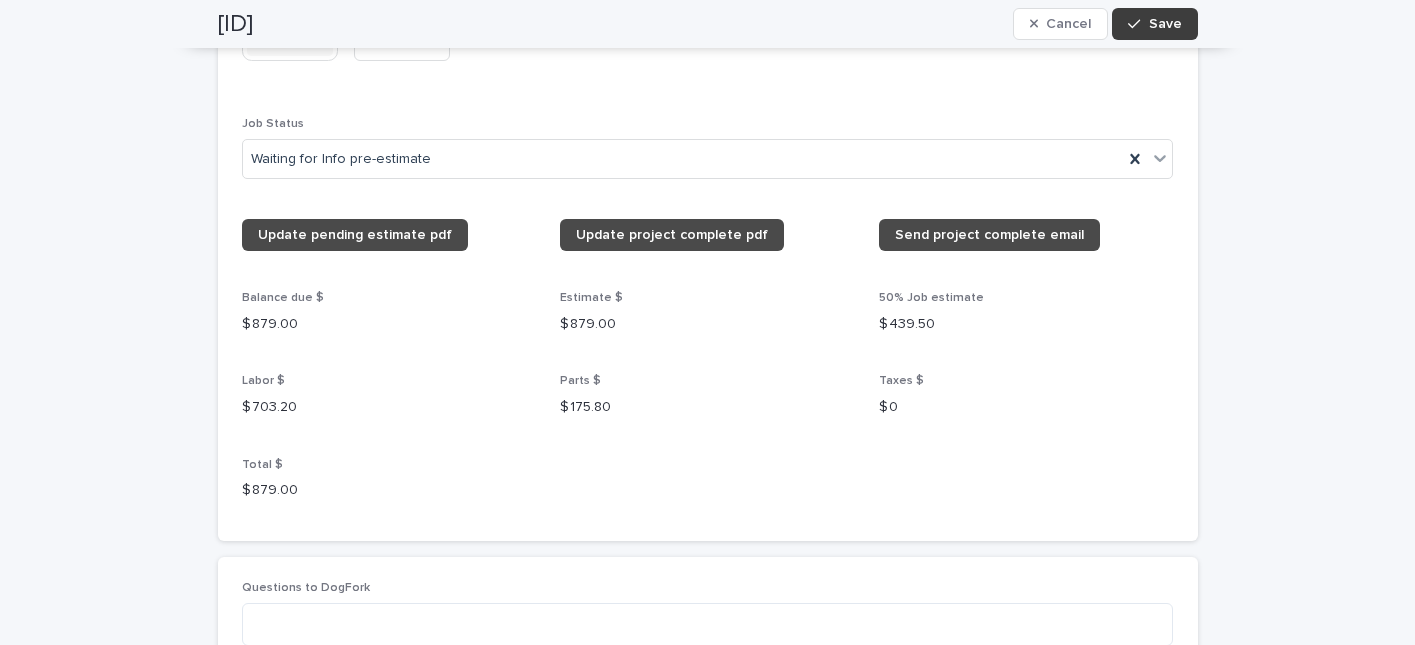 click at bounding box center [1138, 24] 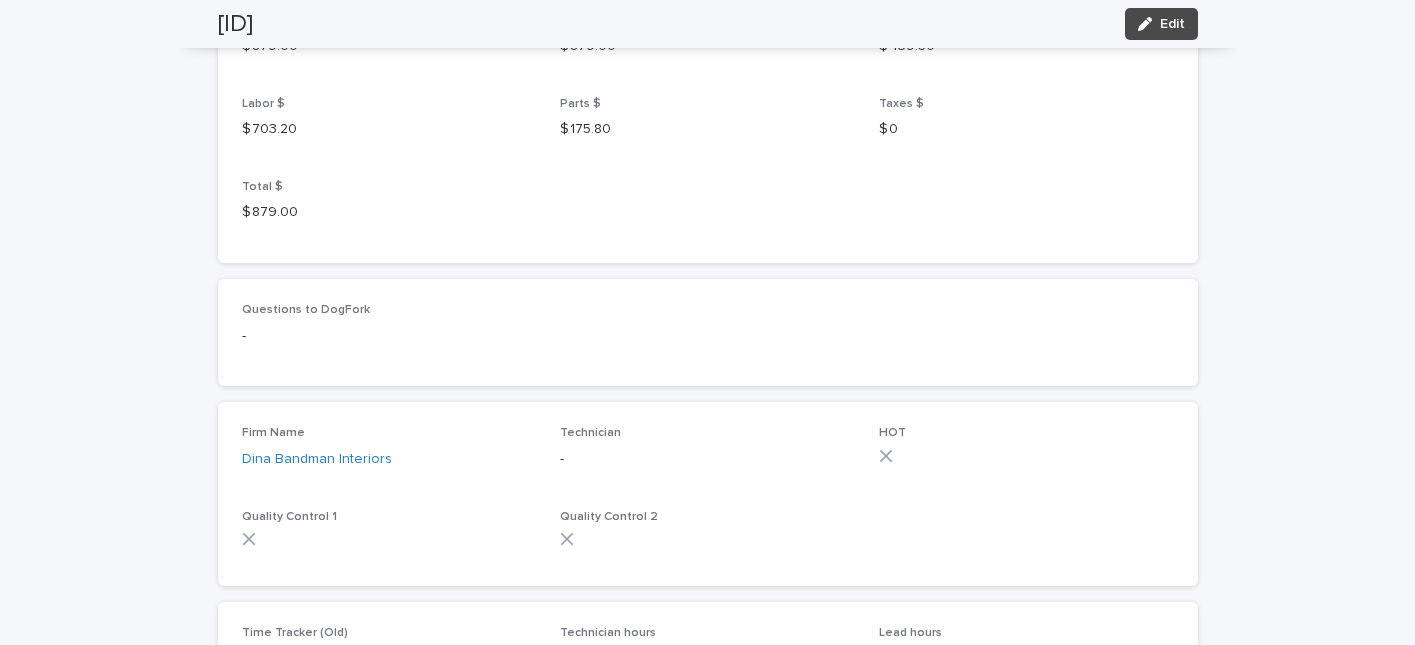scroll, scrollTop: 1606, scrollLeft: 0, axis: vertical 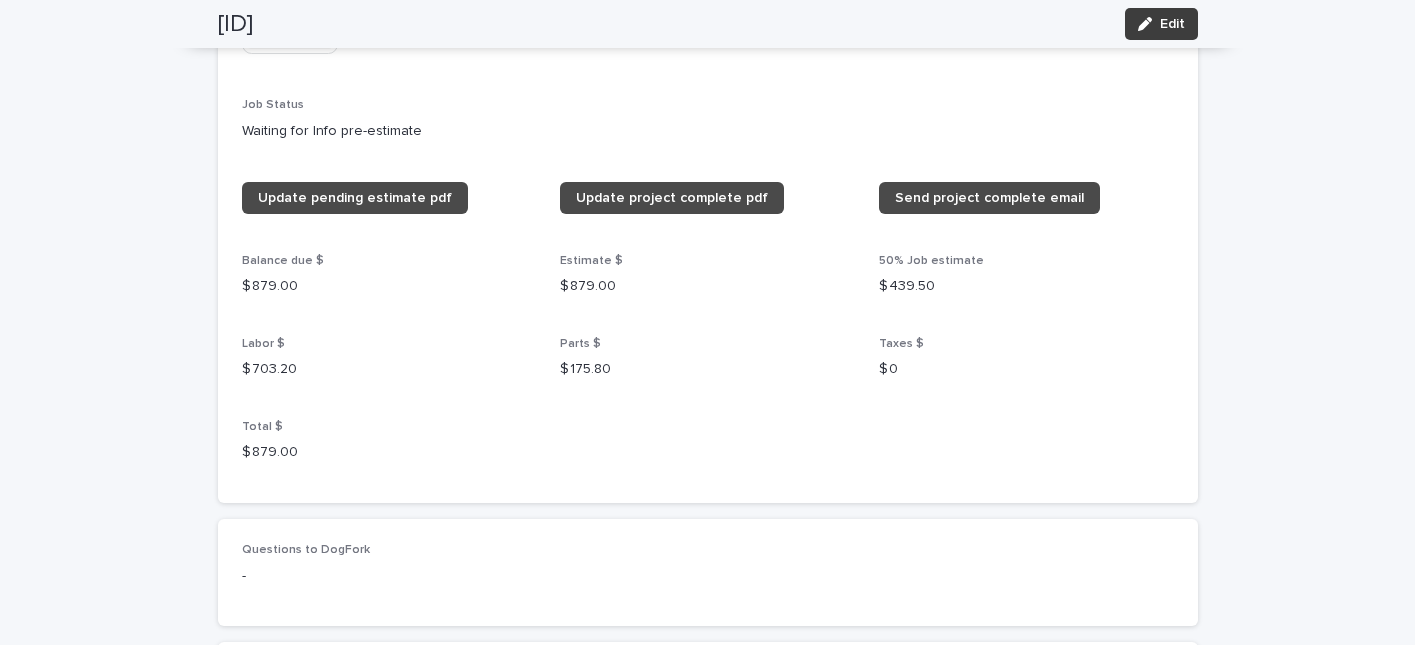 click on "Edit" at bounding box center (1172, 24) 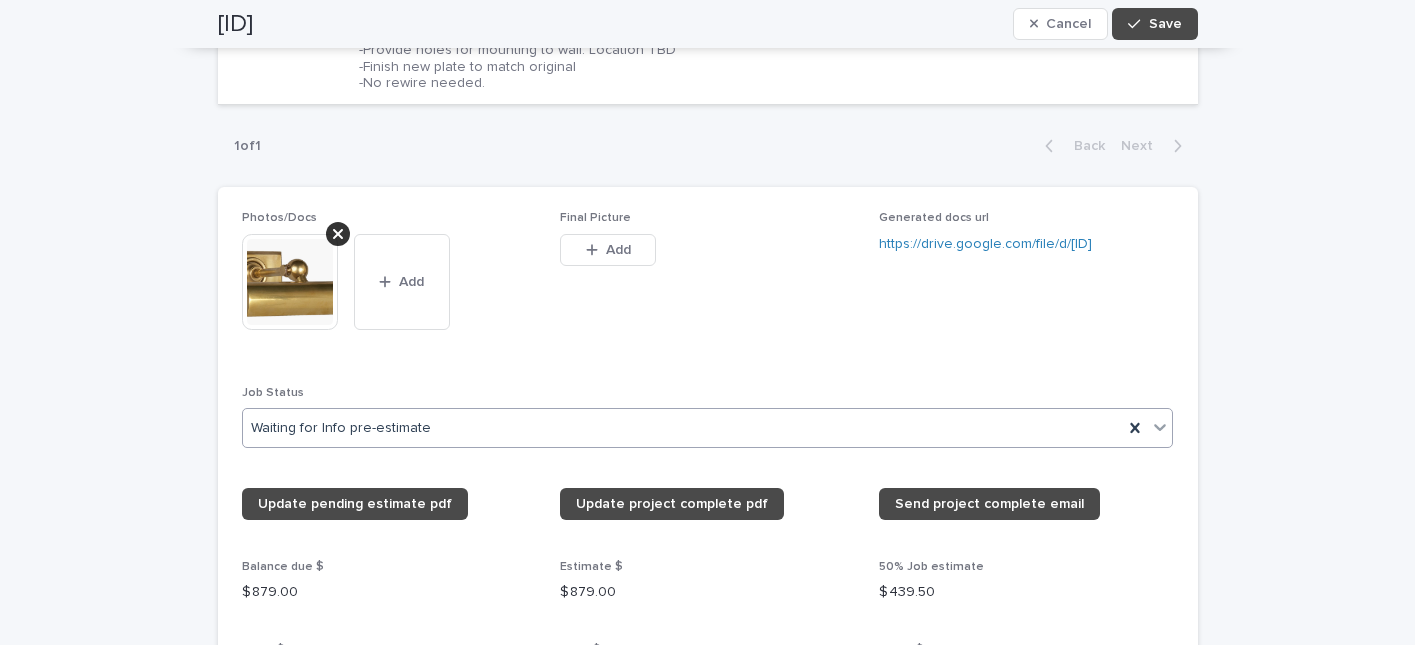 scroll, scrollTop: 1846, scrollLeft: 0, axis: vertical 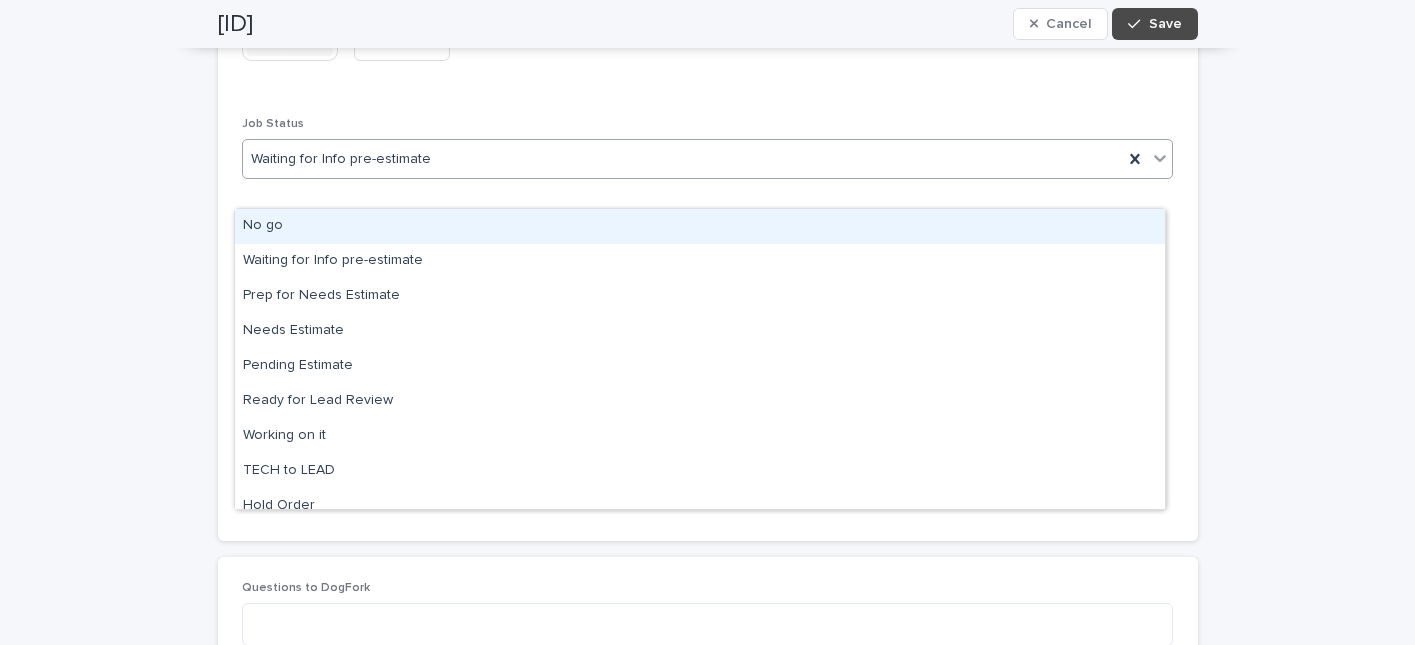 click 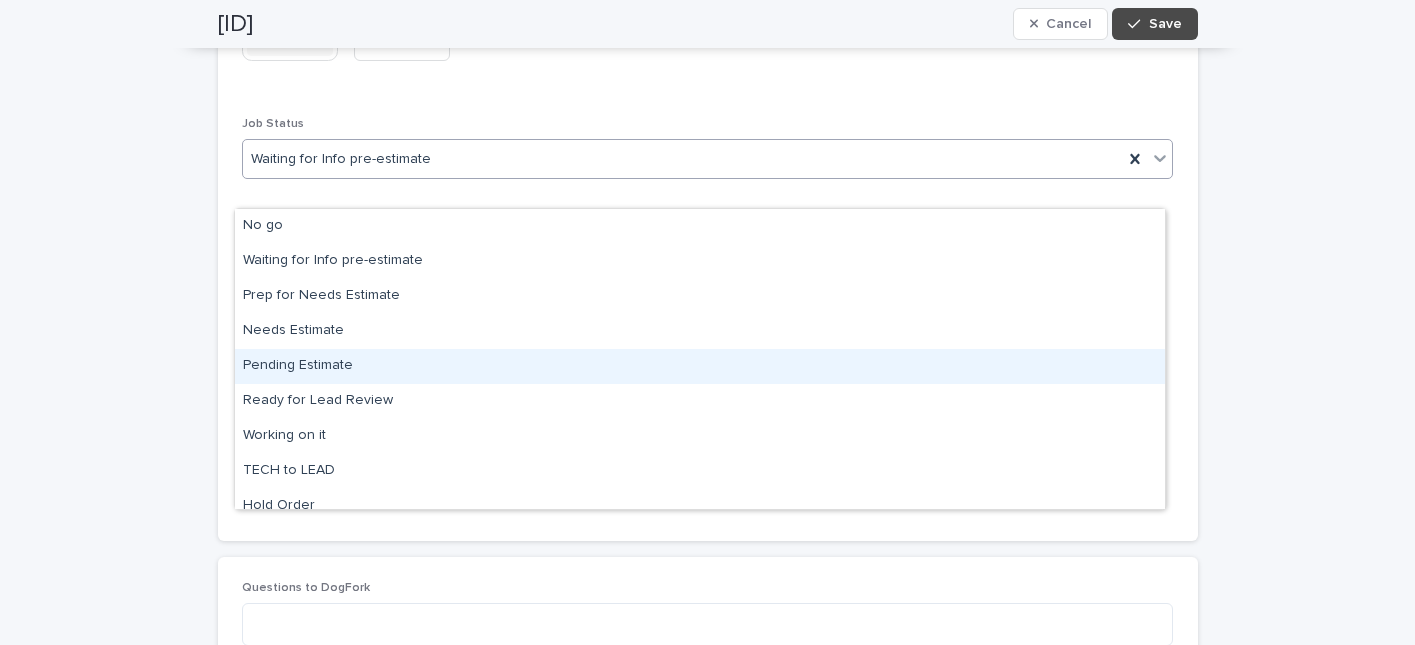 click on "Pending Estimate" at bounding box center (700, 366) 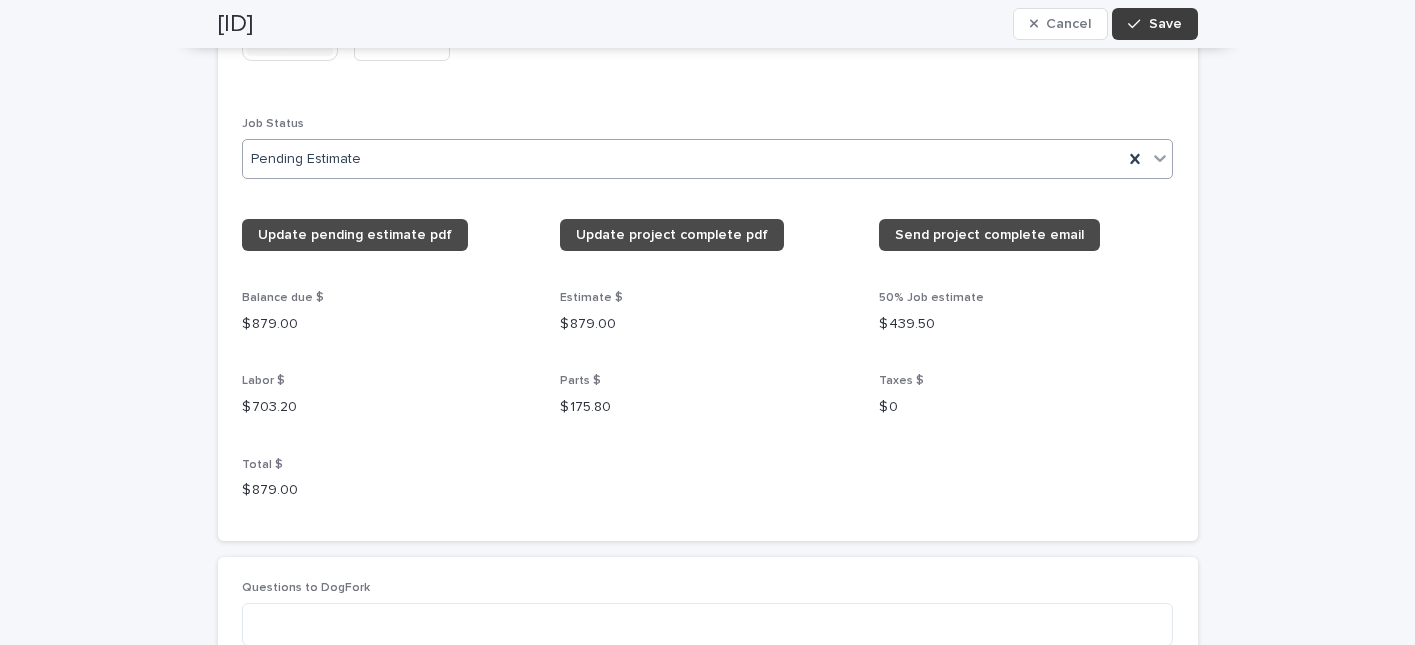 click on "Save" at bounding box center [1165, 24] 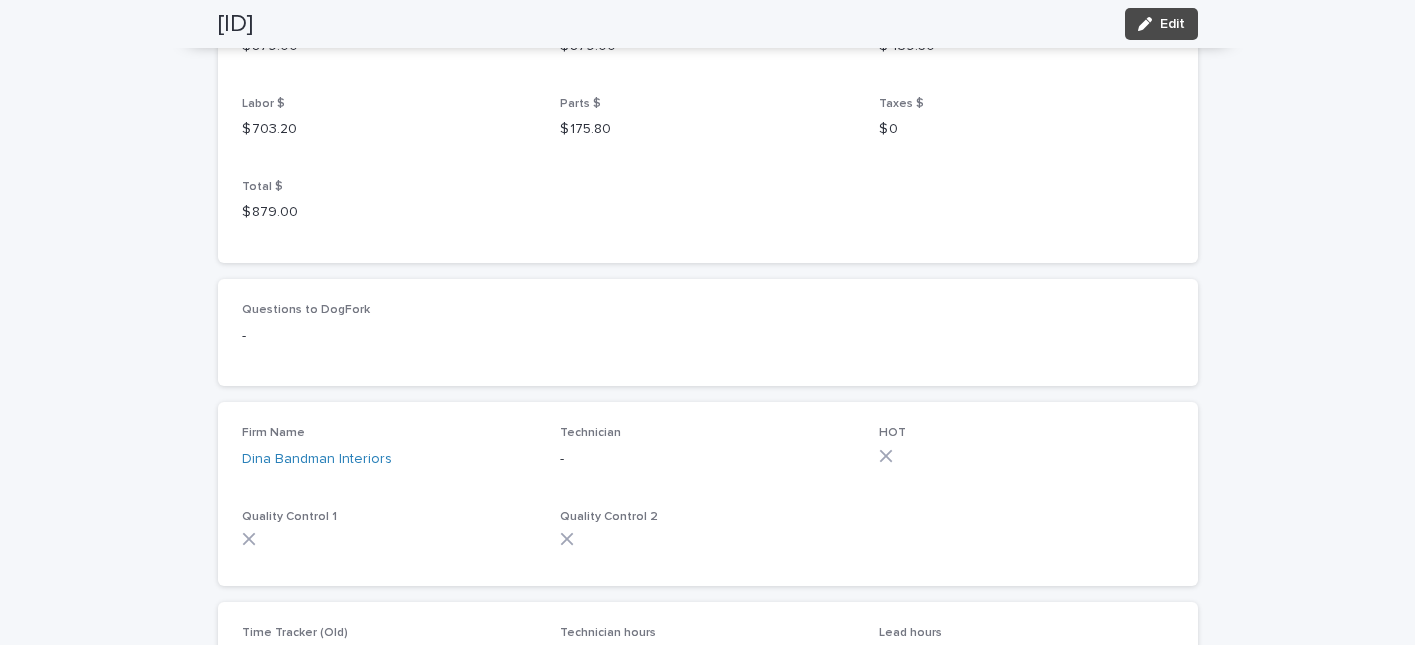 scroll, scrollTop: 1606, scrollLeft: 0, axis: vertical 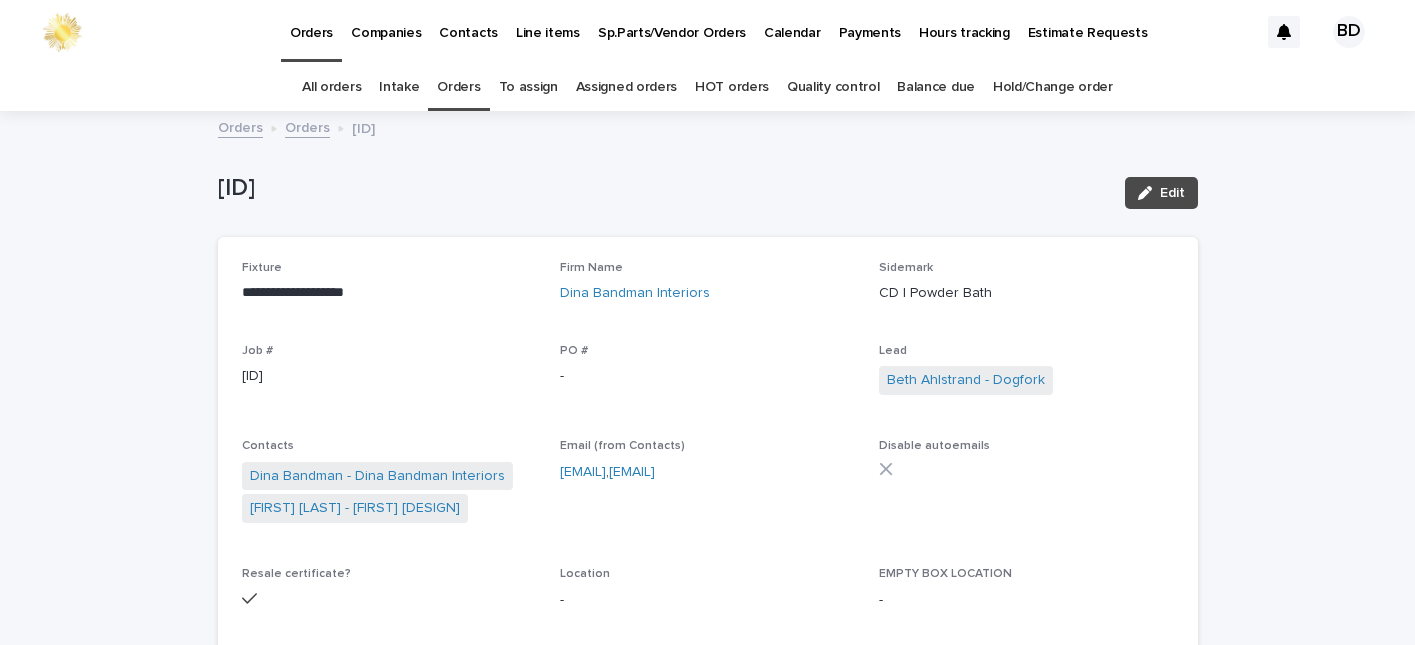 click on "Orders" at bounding box center (458, 87) 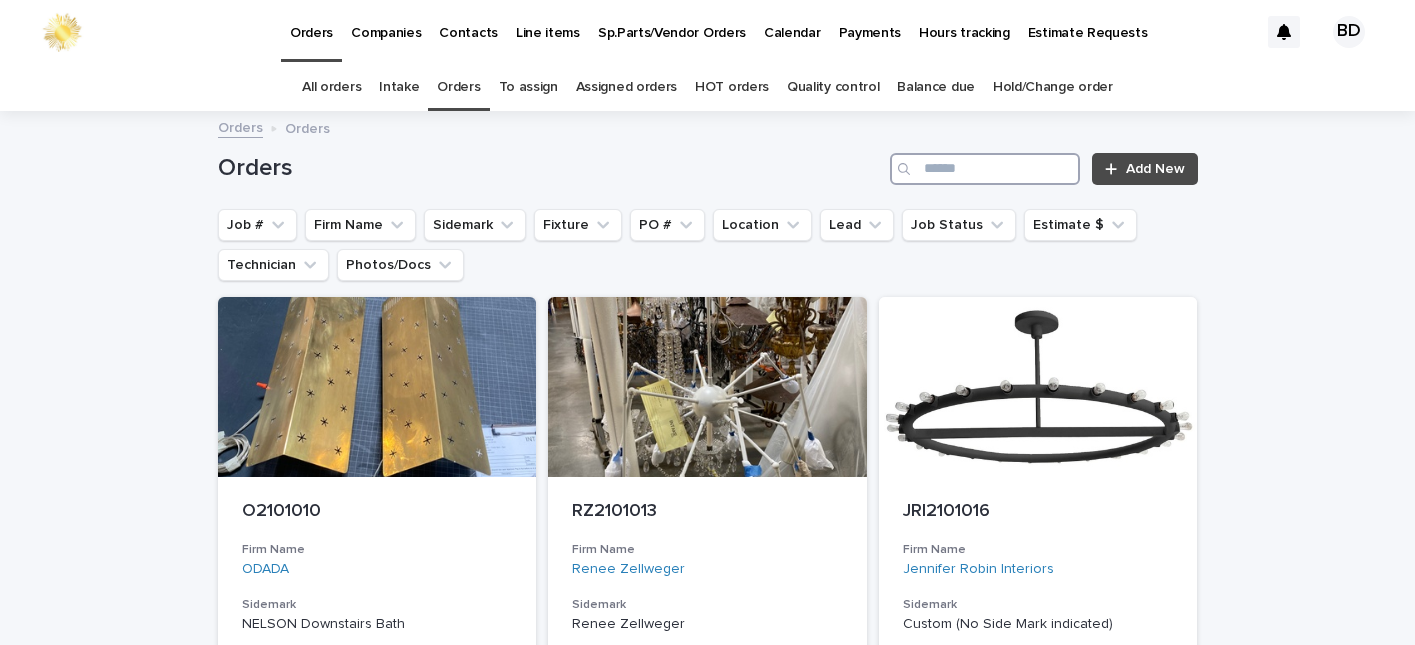 click at bounding box center [985, 169] 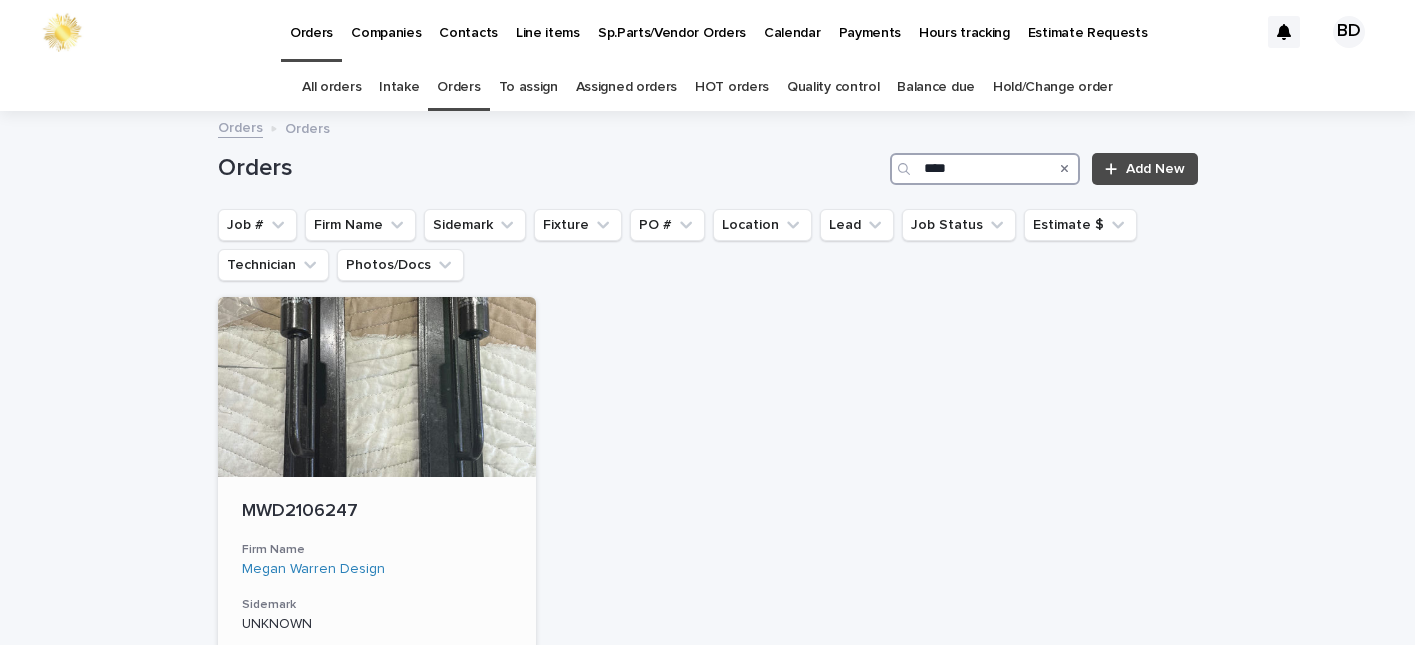 type on "****" 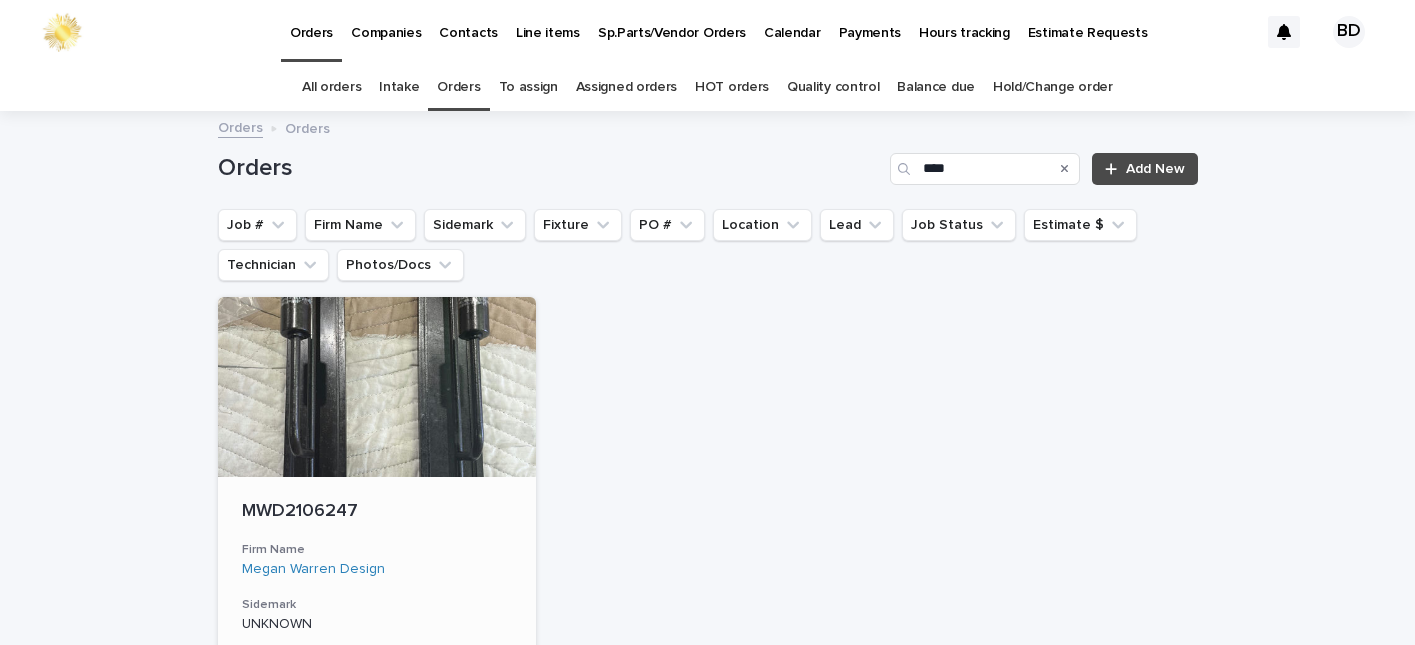 click on "MWD2106247" at bounding box center [377, 512] 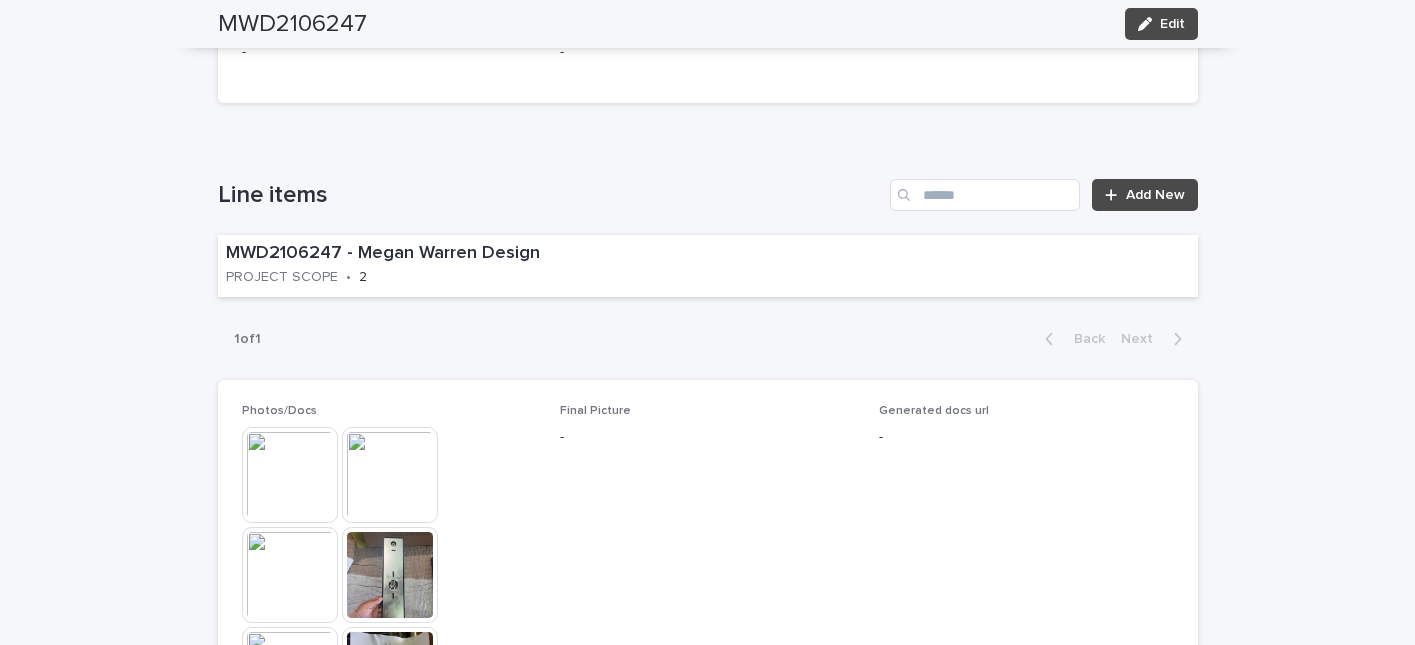scroll, scrollTop: 976, scrollLeft: 0, axis: vertical 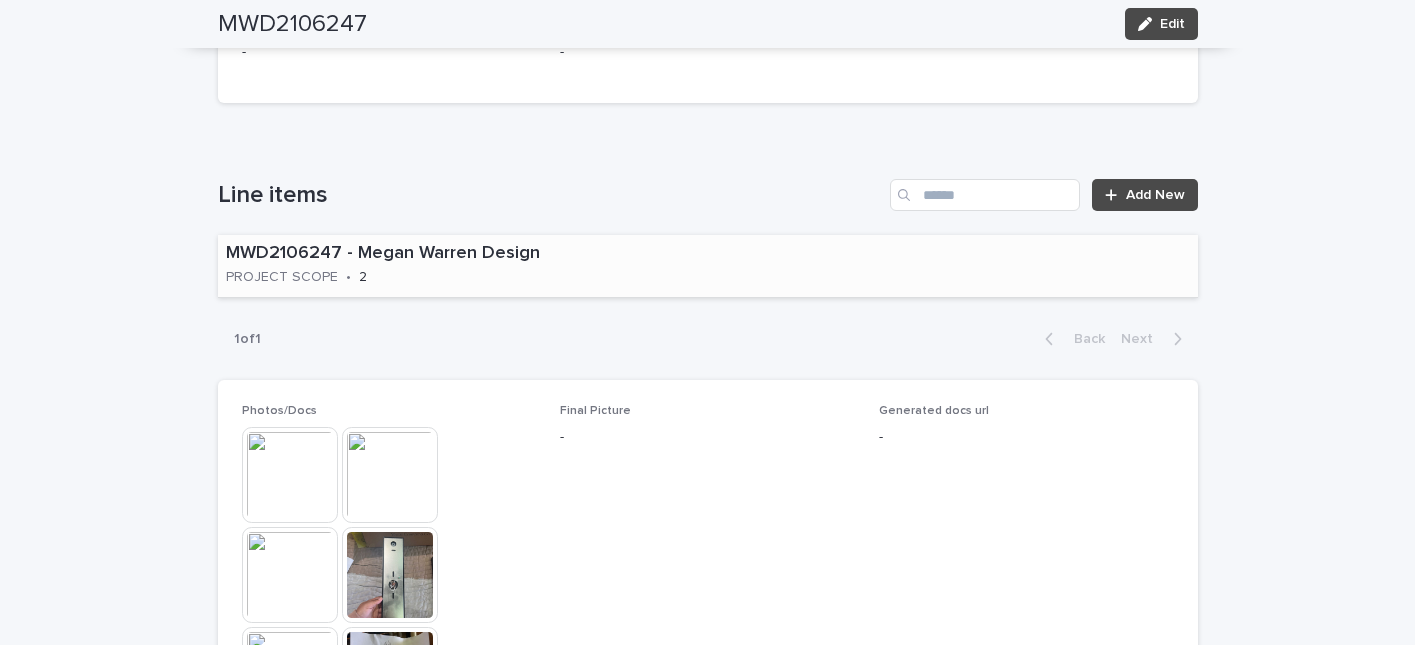 click on "- [FIRST] [LAST] PROJECT SCOPE • [NUMBER]" at bounding box center [453, 266] 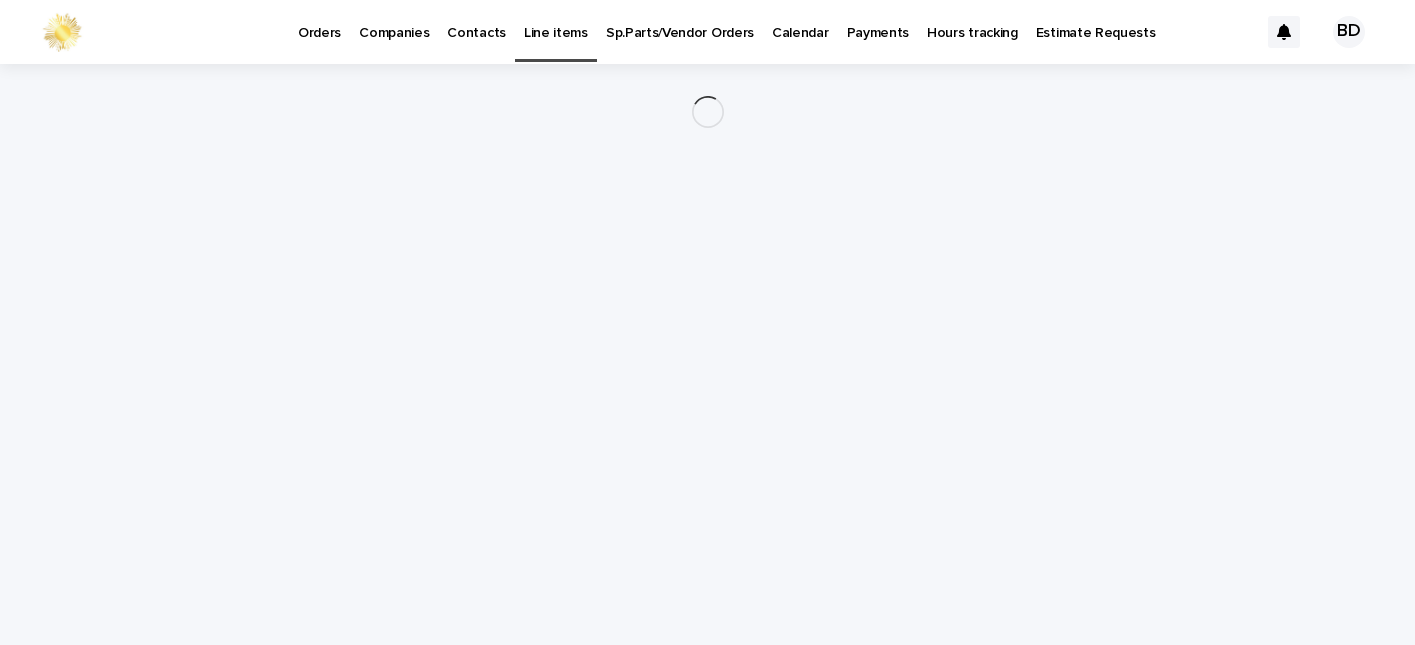 scroll, scrollTop: 0, scrollLeft: 0, axis: both 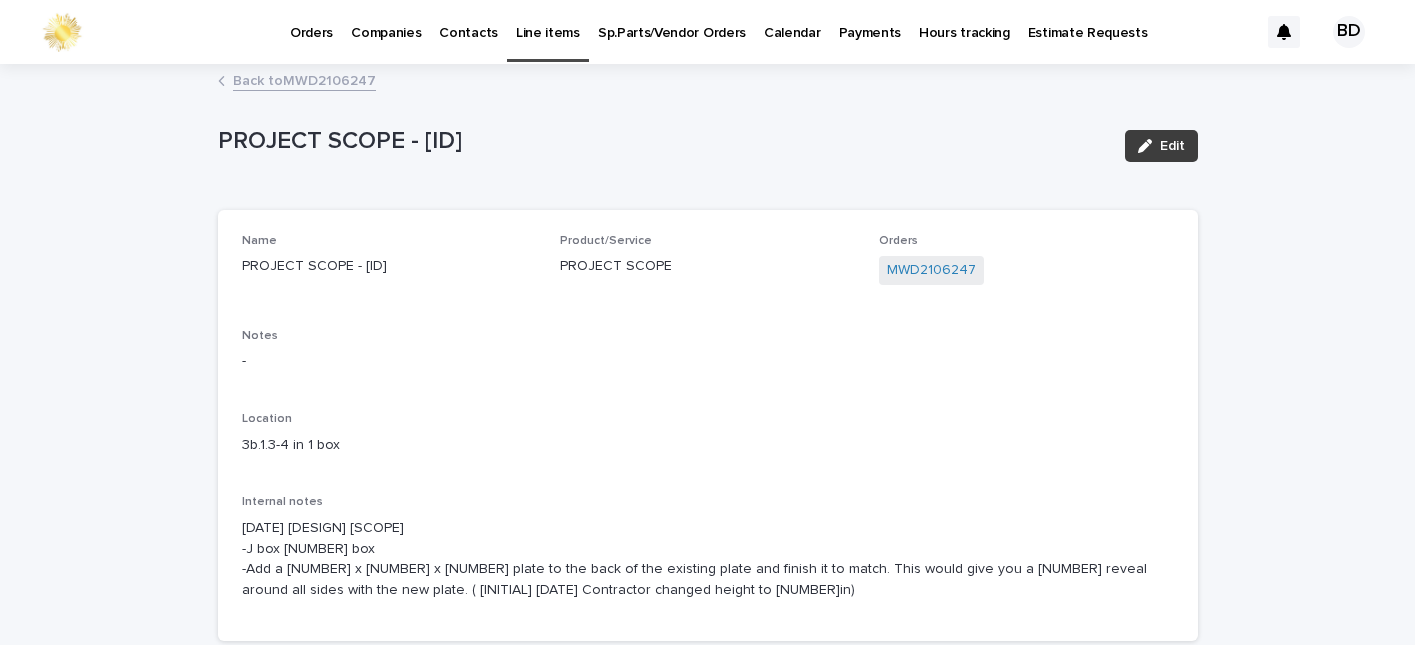 click 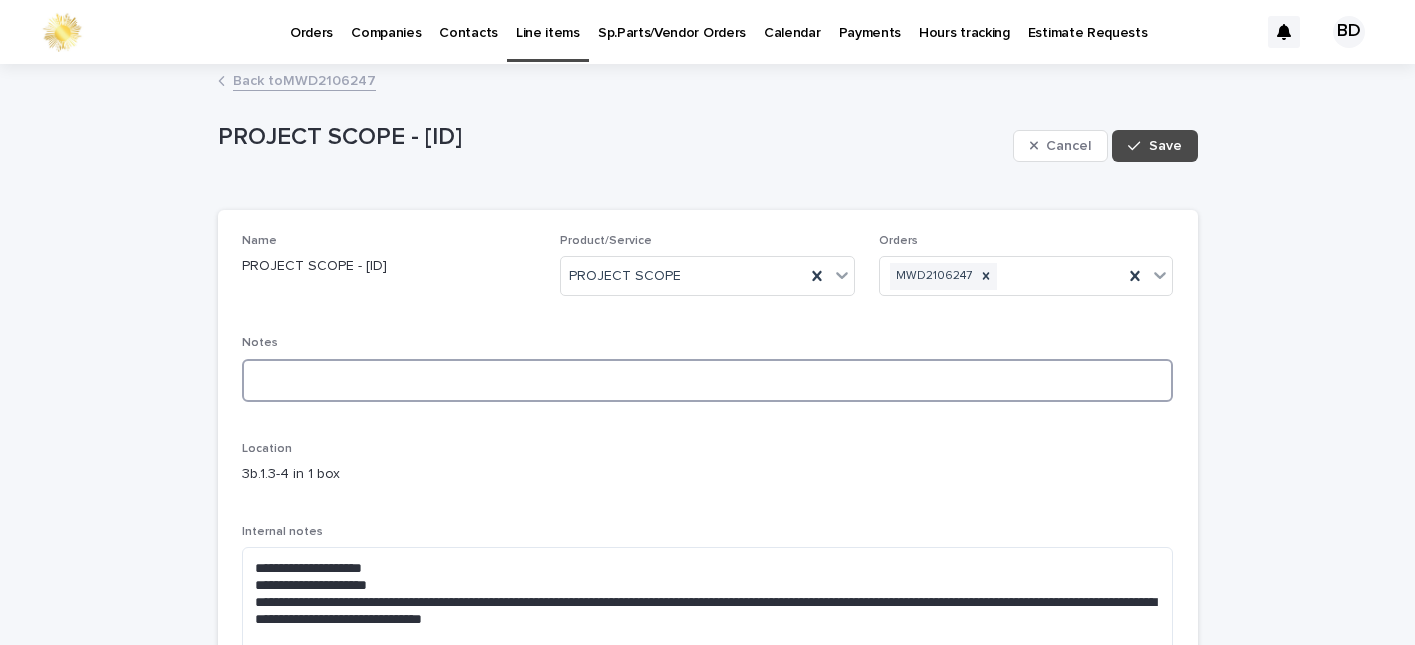 click at bounding box center (708, 380) 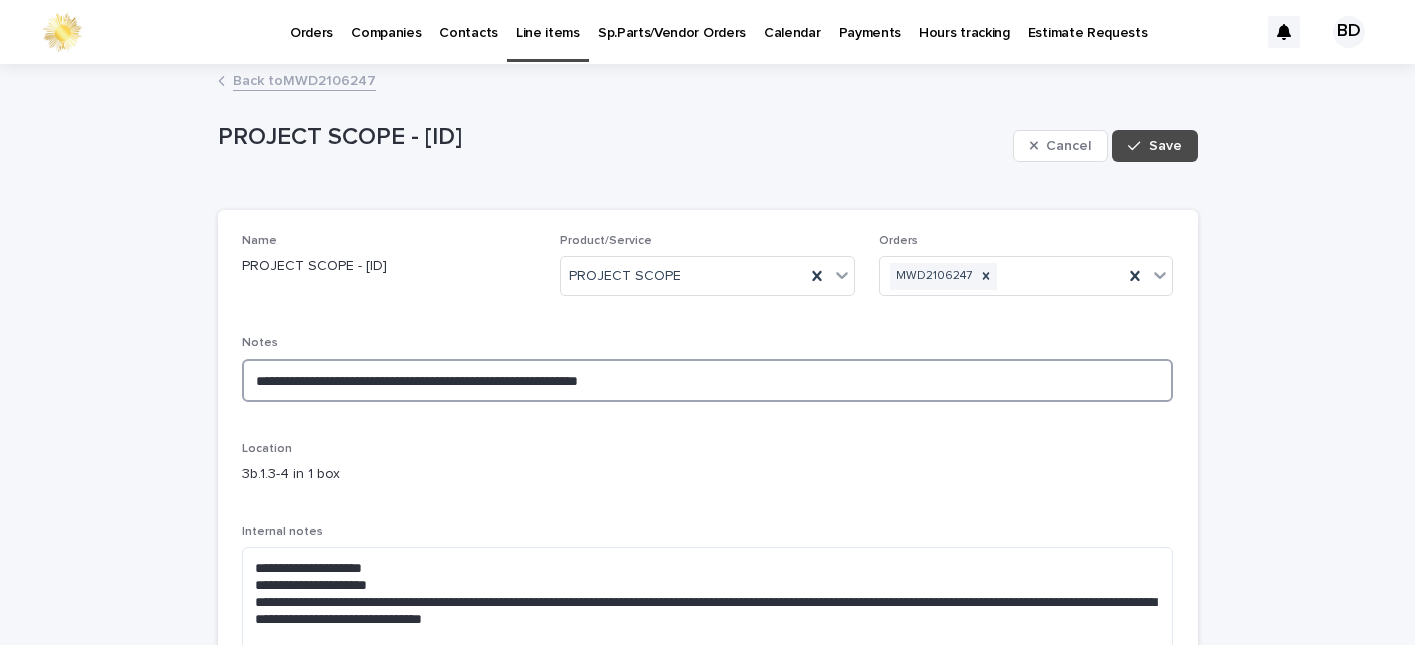 click on "**********" at bounding box center [708, 380] 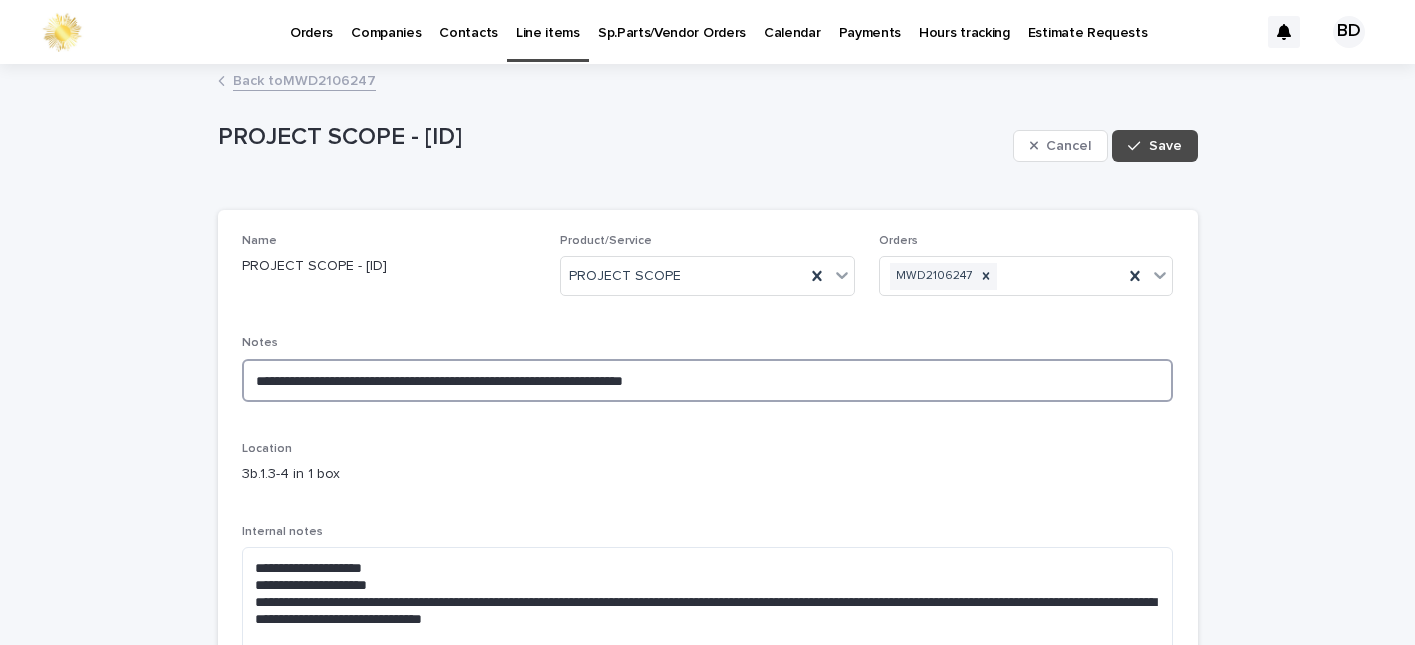 click on "**********" at bounding box center (708, 380) 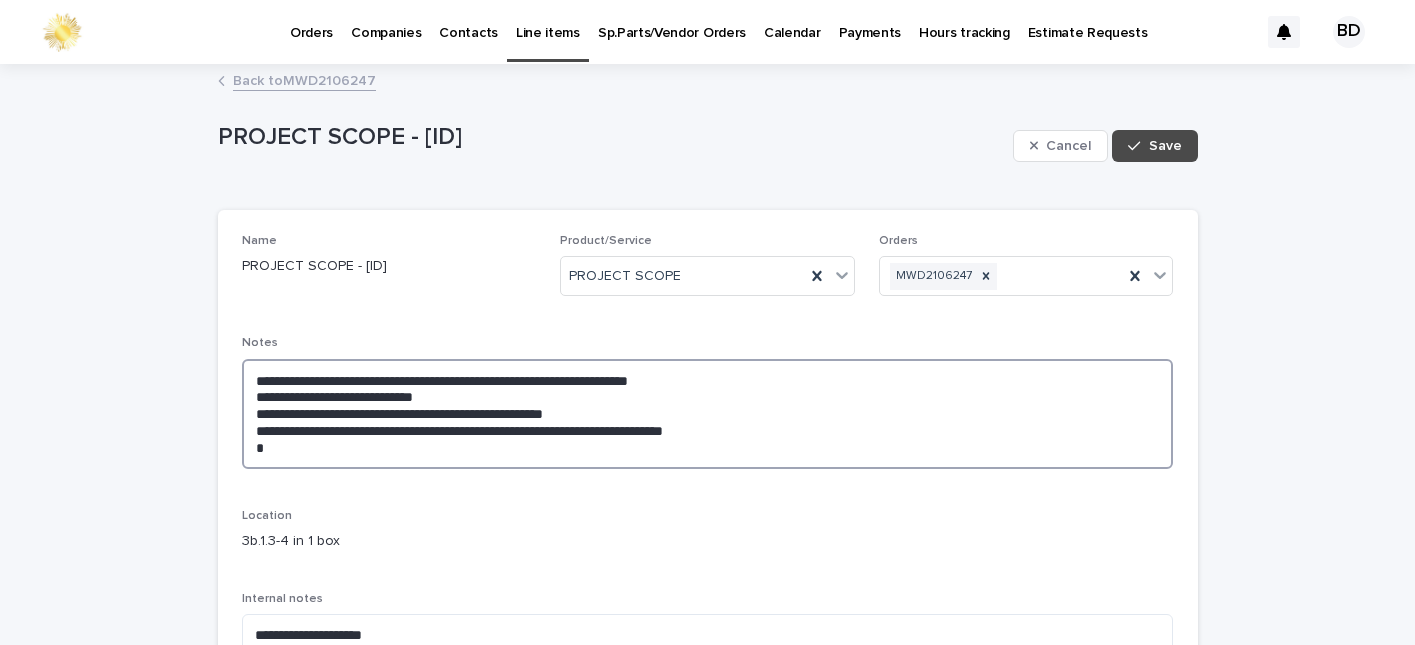 click on "**********" at bounding box center (708, 414) 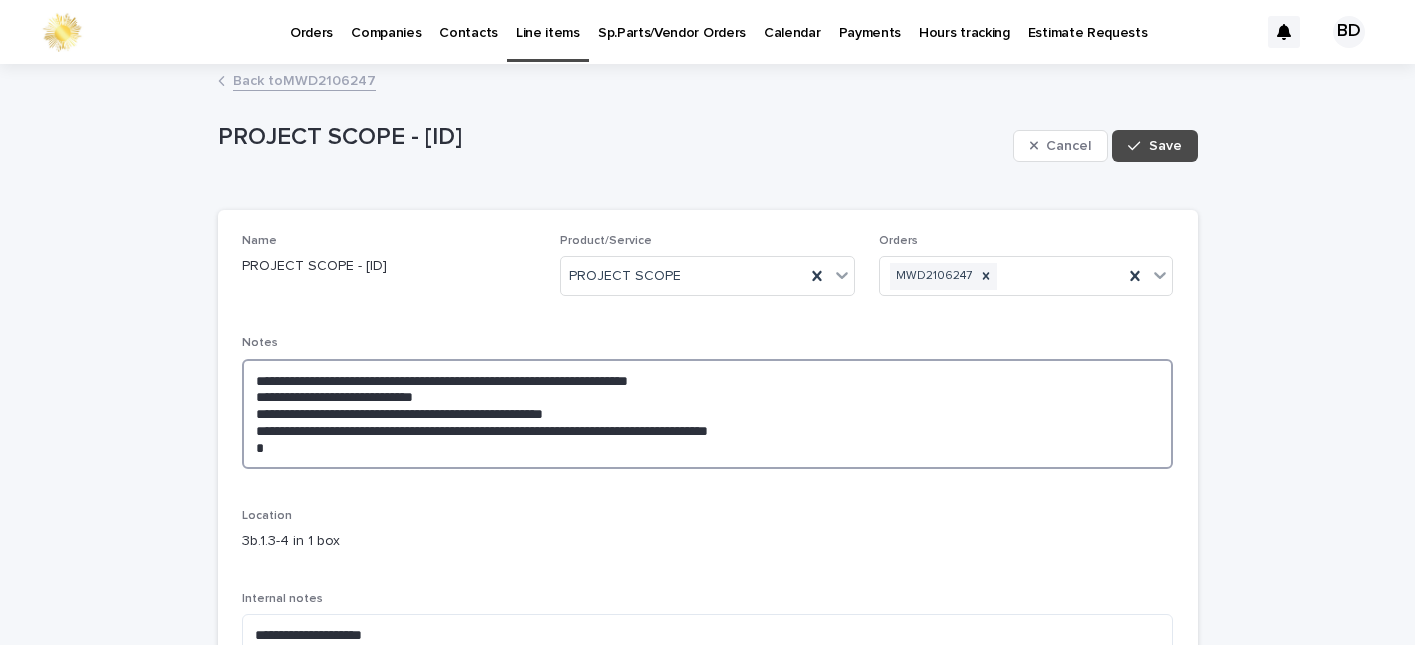 click on "**********" at bounding box center [708, 414] 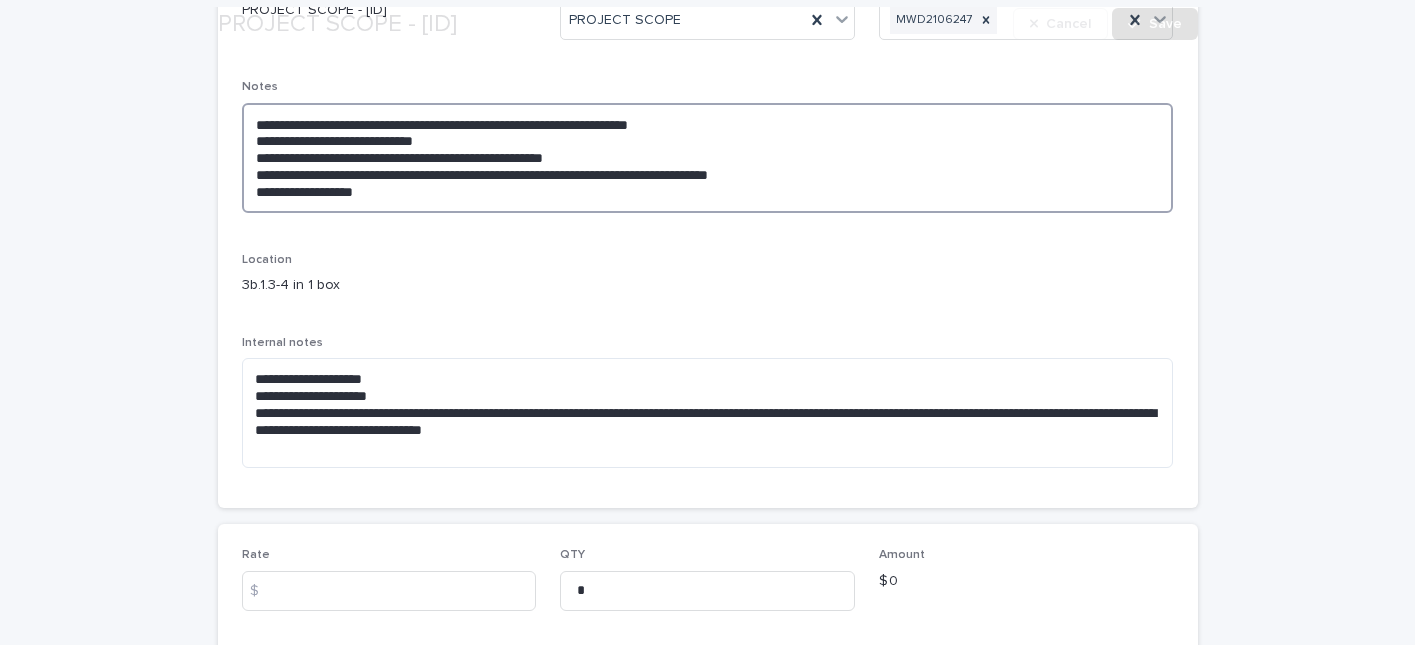 scroll, scrollTop: 447, scrollLeft: 0, axis: vertical 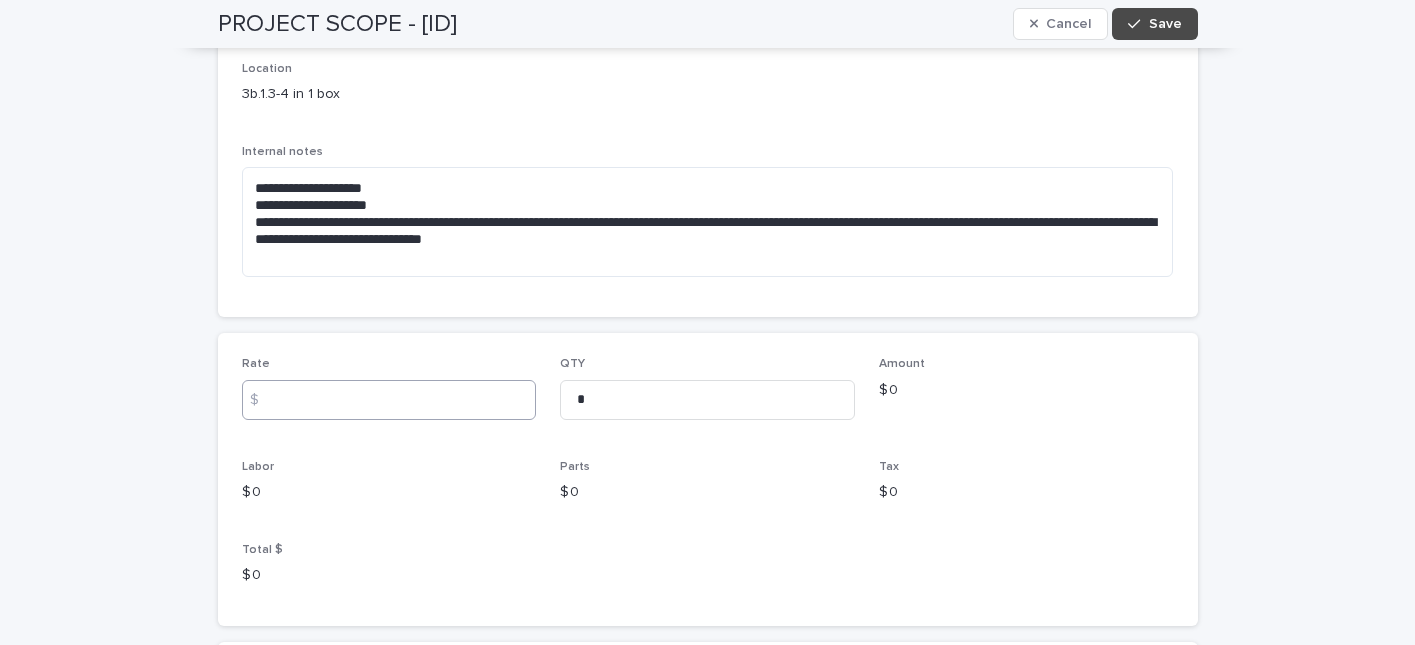 type on "**********" 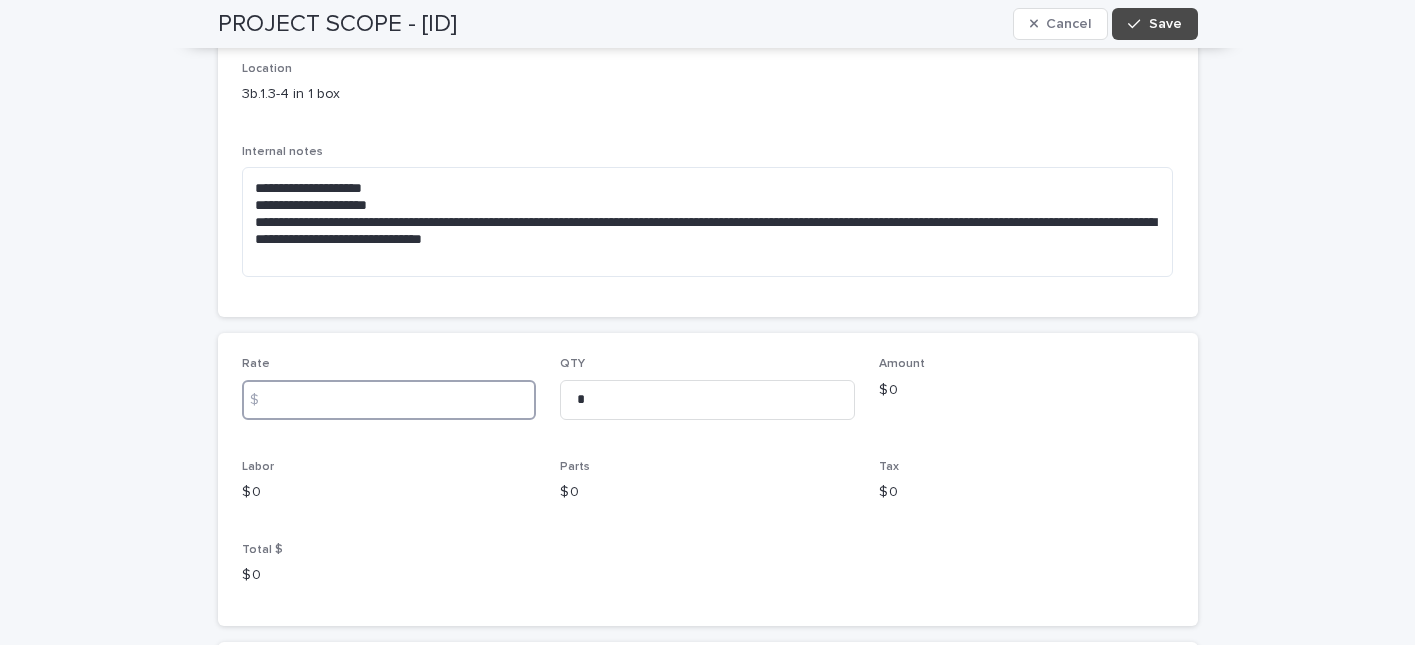 click at bounding box center (389, 400) 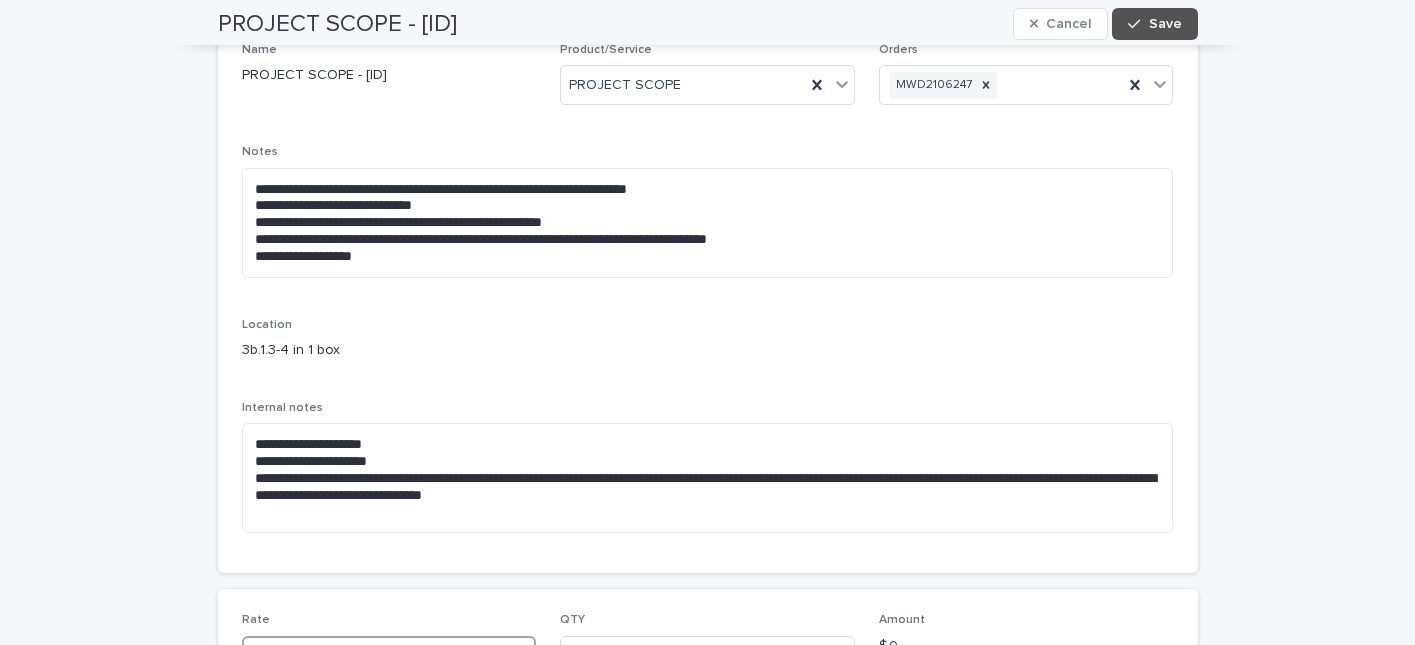 scroll, scrollTop: 144, scrollLeft: 0, axis: vertical 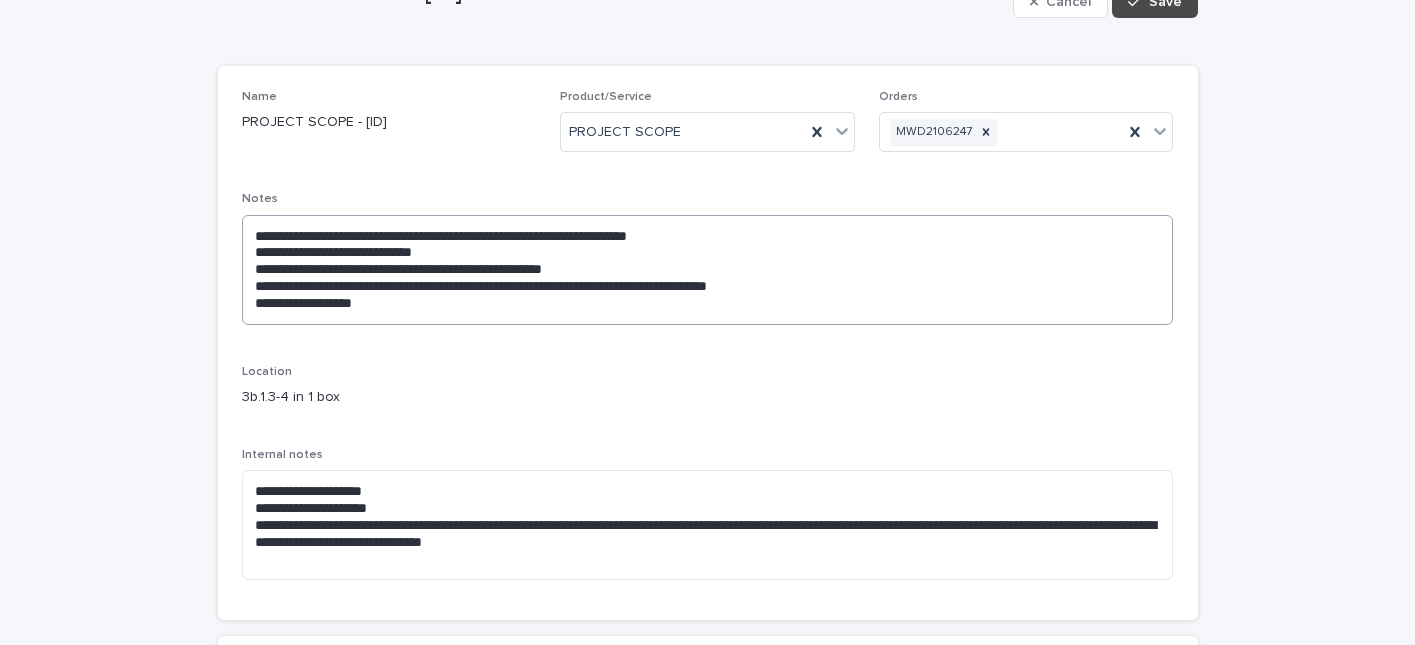 type on "***" 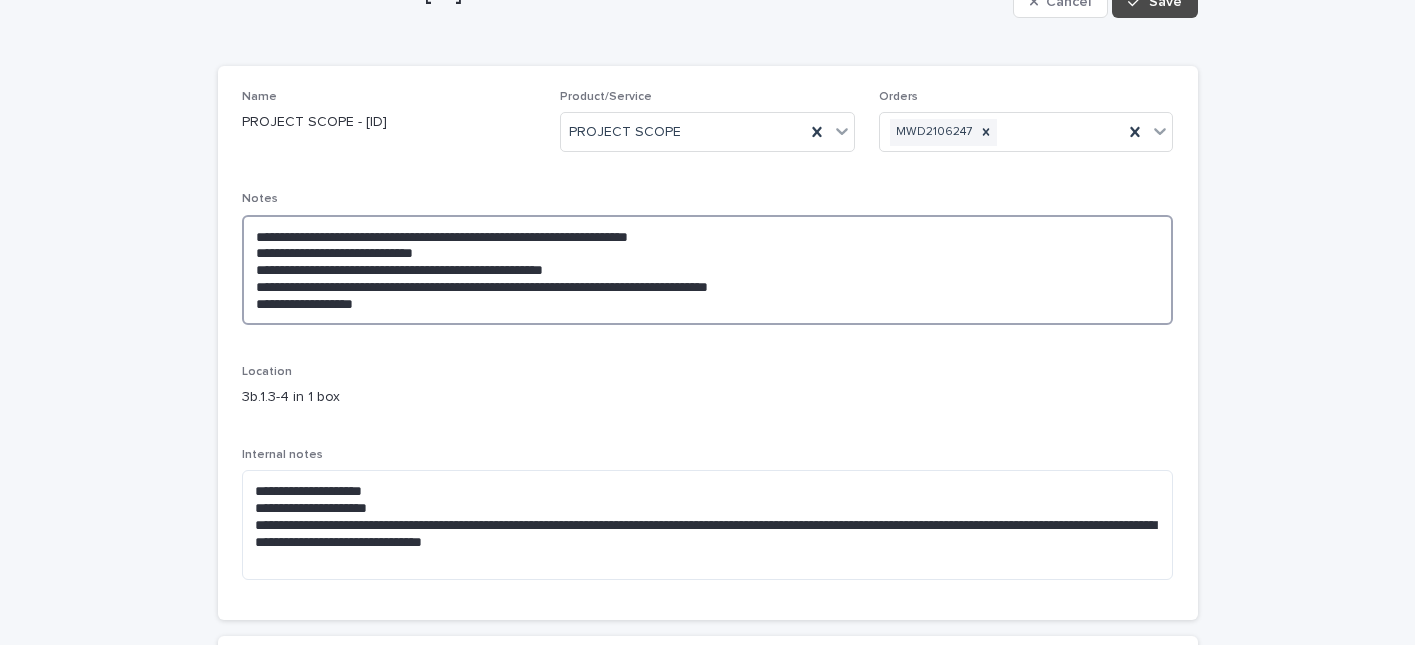 click on "**********" at bounding box center (708, 270) 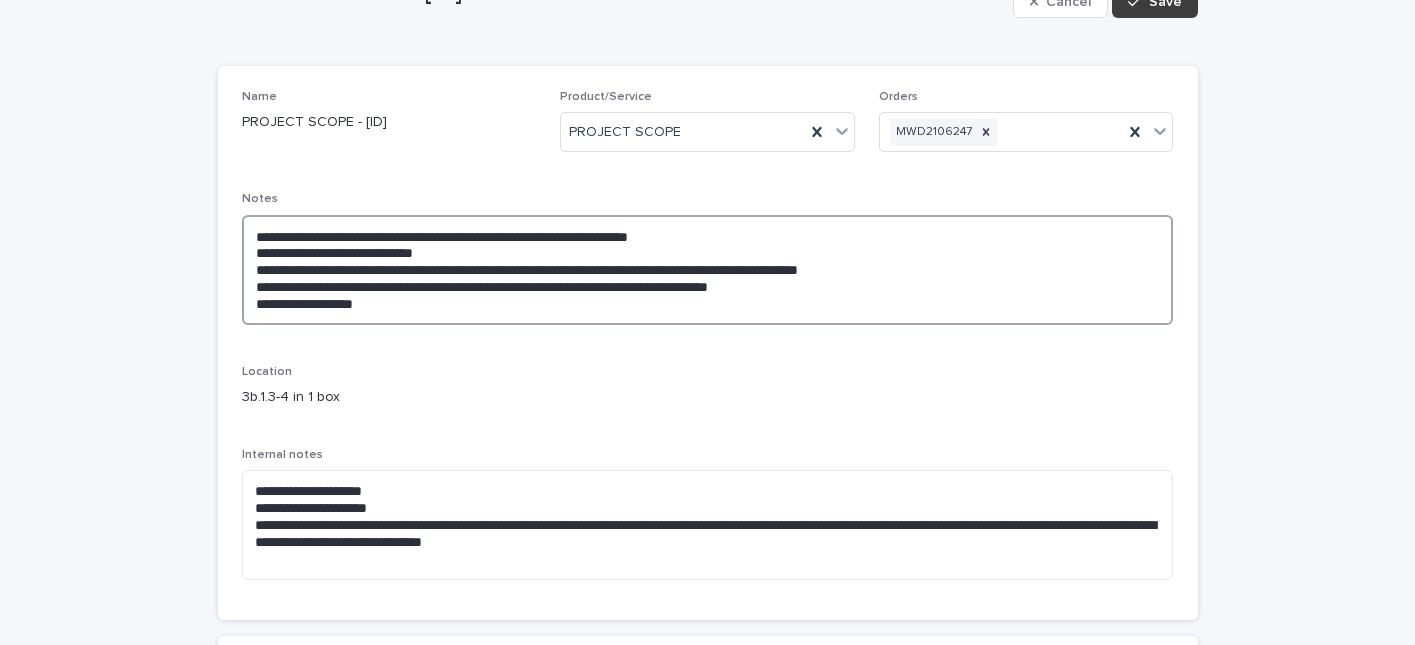 type on "**********" 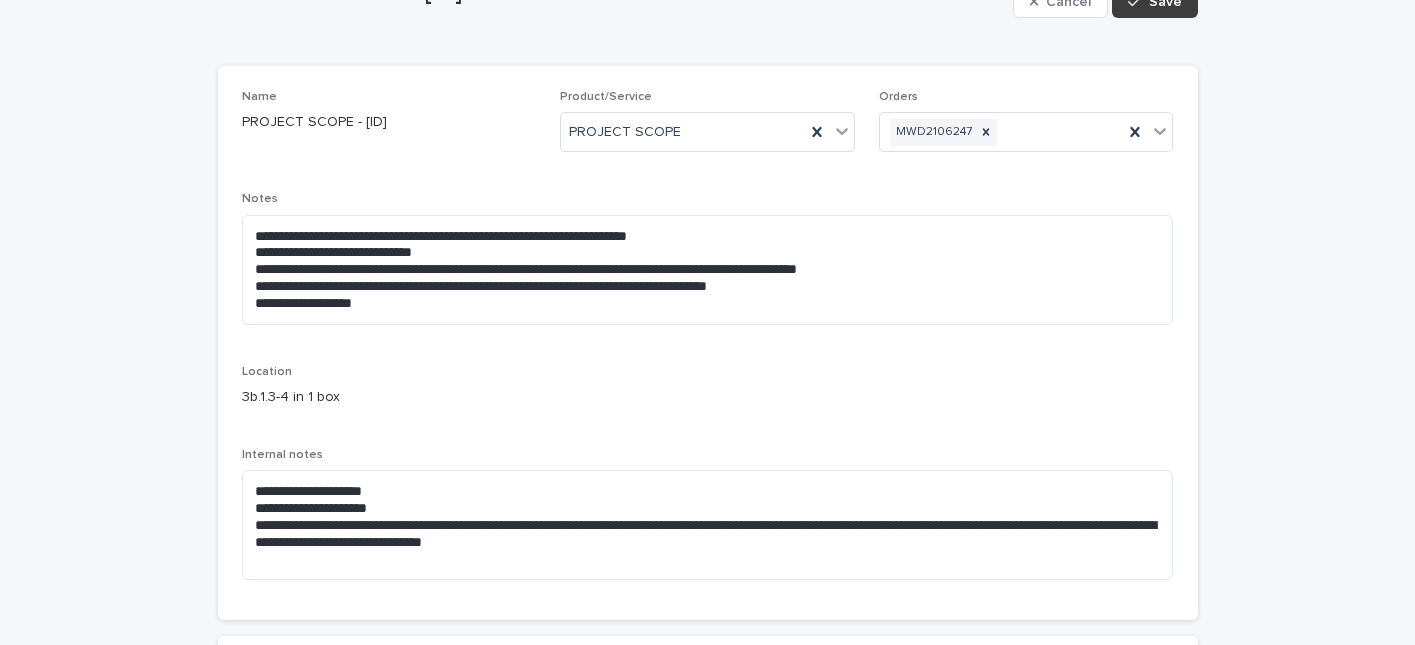 click on "Save" at bounding box center [1165, 2] 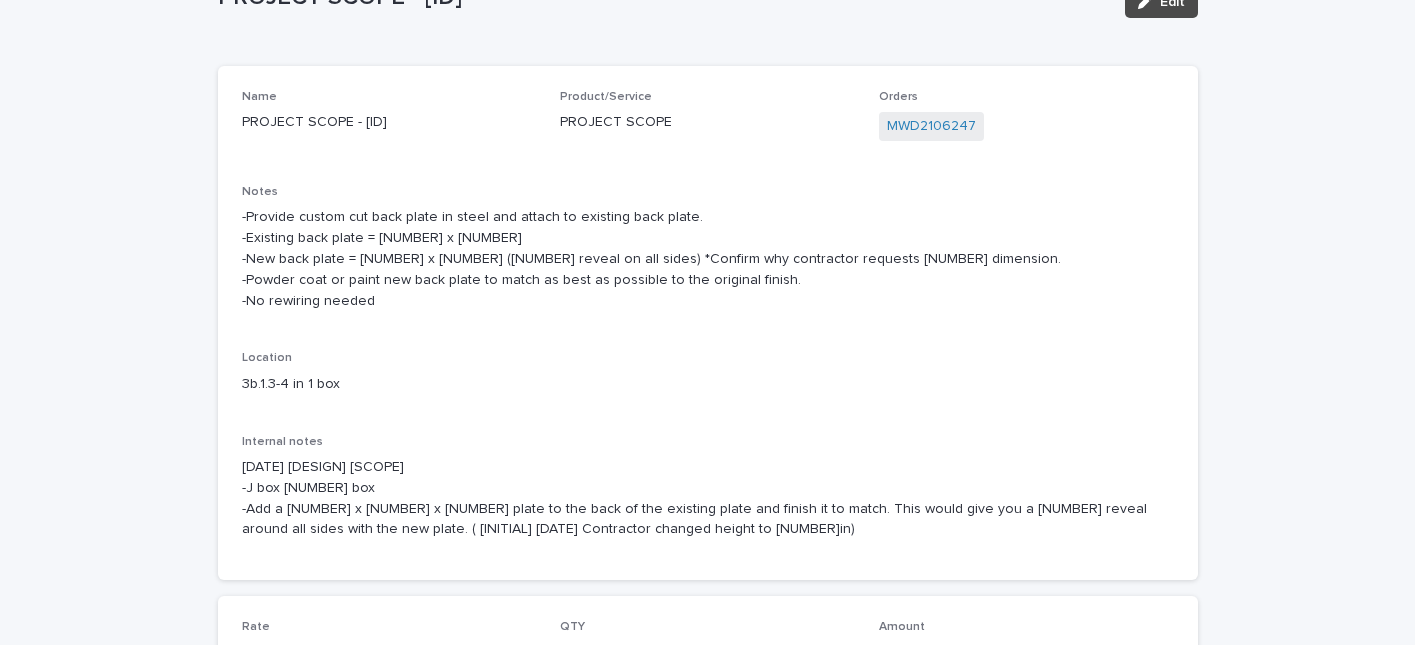 scroll, scrollTop: 115, scrollLeft: 0, axis: vertical 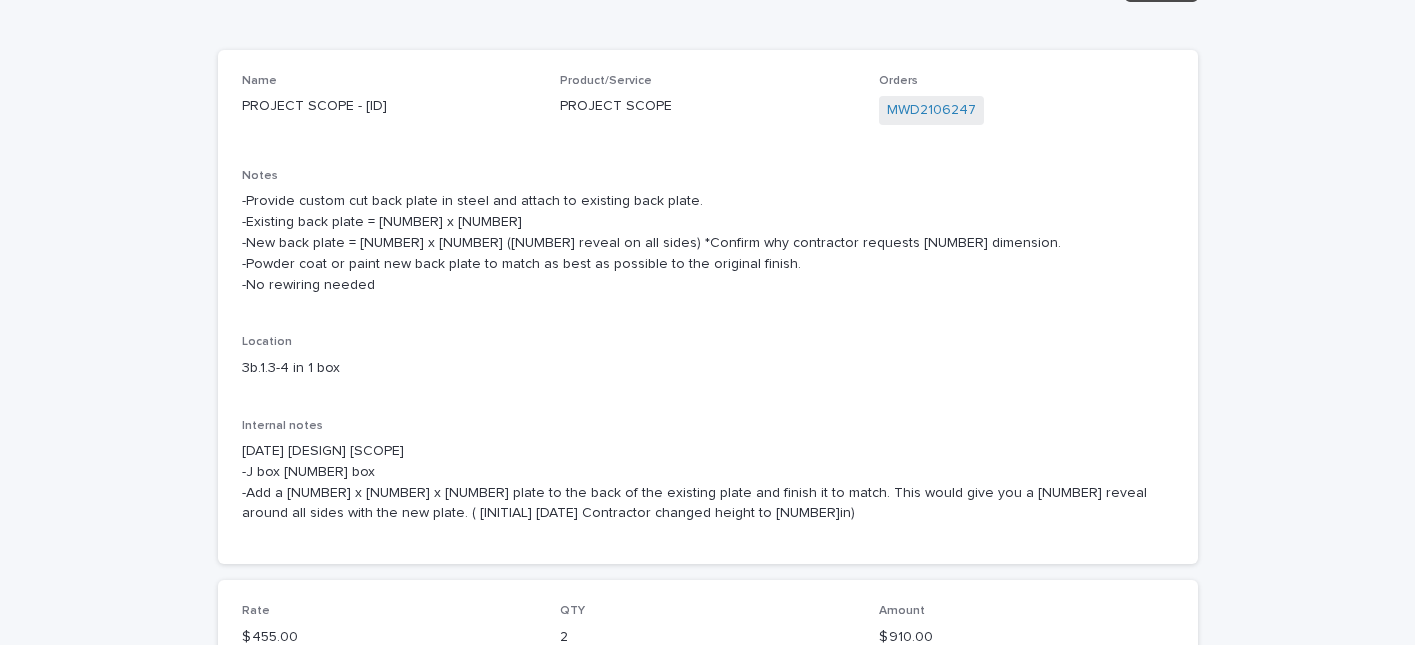 click on "-Provide custom cut back plate in steel and attach to existing back plate.
-Existing back plate = [NUMBER] x [NUMBER]
-New back plate = [NUMBER] x [NUMBER] ([NUMBER] reveal on all sides) *Confirm why contractor requests [NUMBER] dimension.
-Powder coat or paint new back plate to match as best as possible to the original finish.
-No rewiring needed" at bounding box center [708, 243] 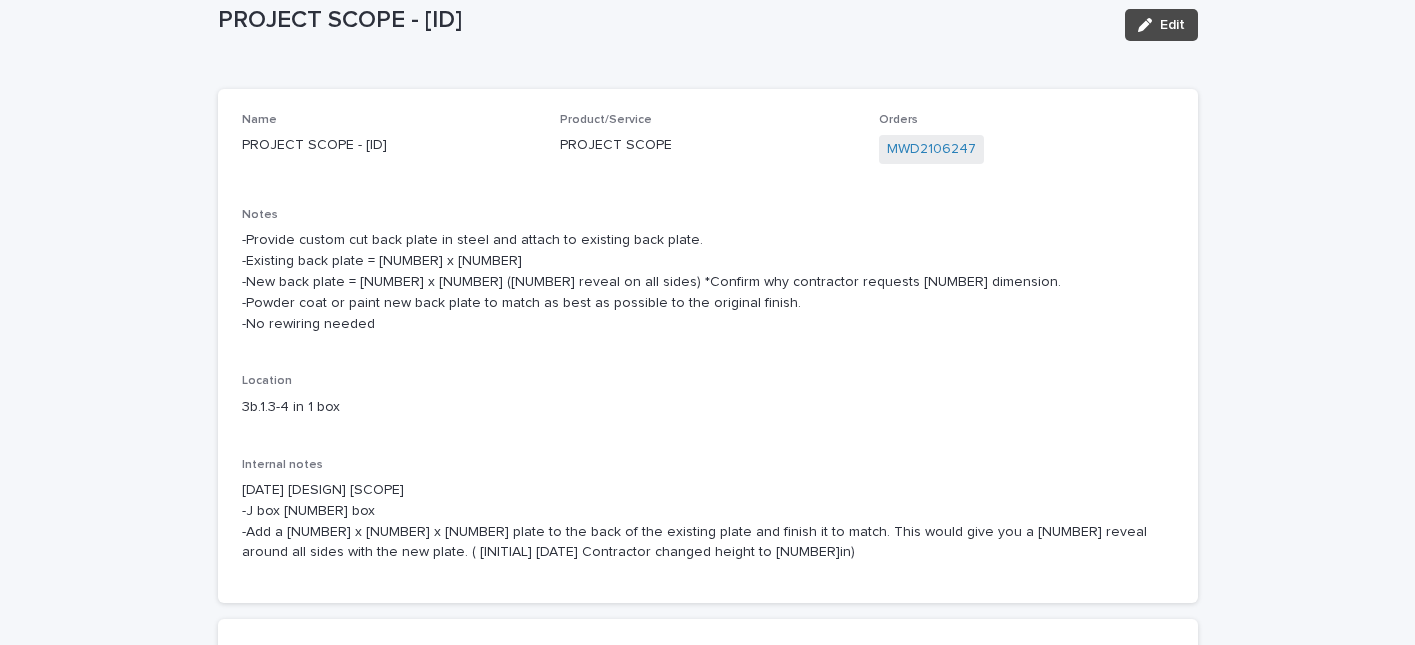 scroll, scrollTop: 94, scrollLeft: 0, axis: vertical 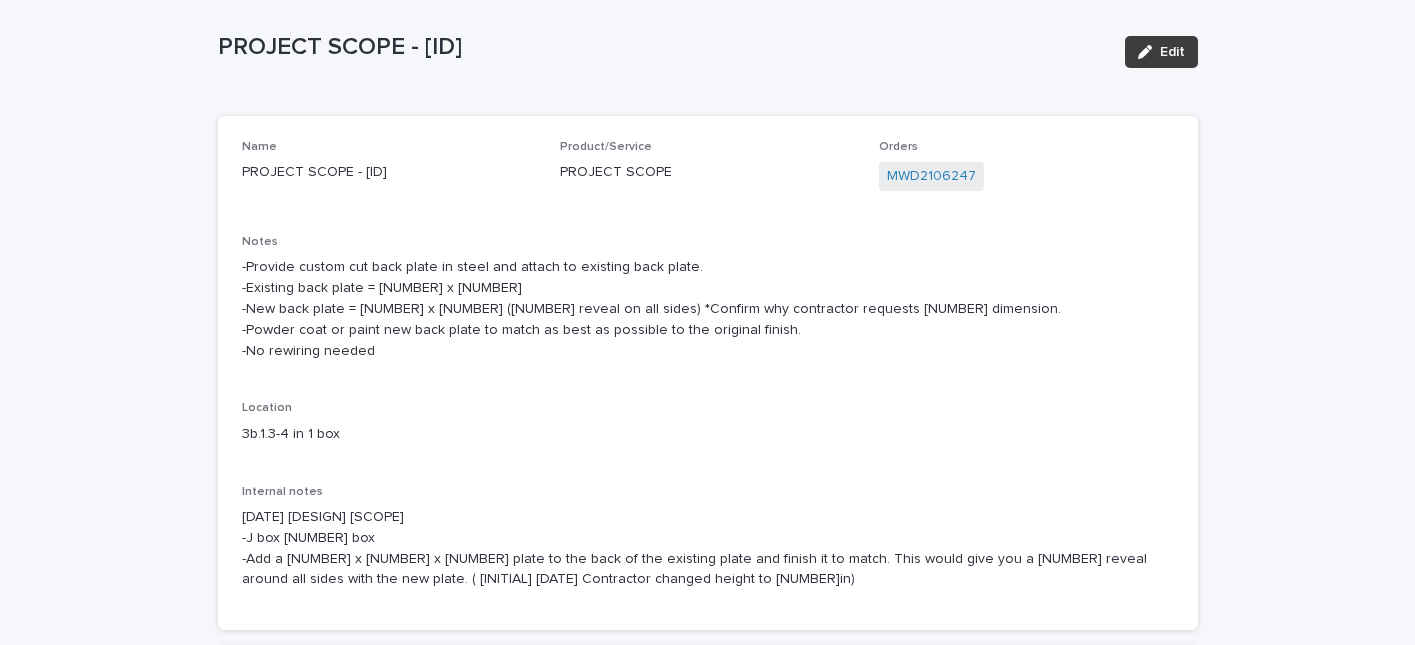 click on "Edit" at bounding box center [1172, 52] 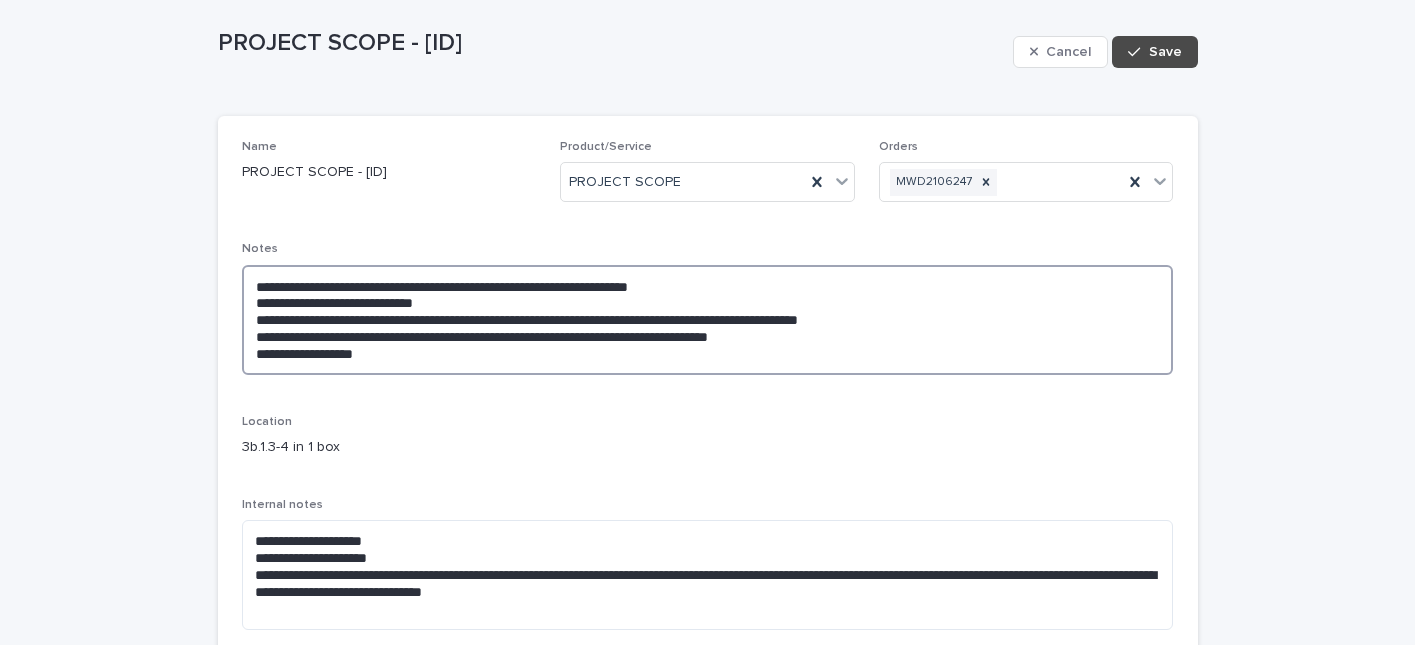 click on "**********" at bounding box center [708, 320] 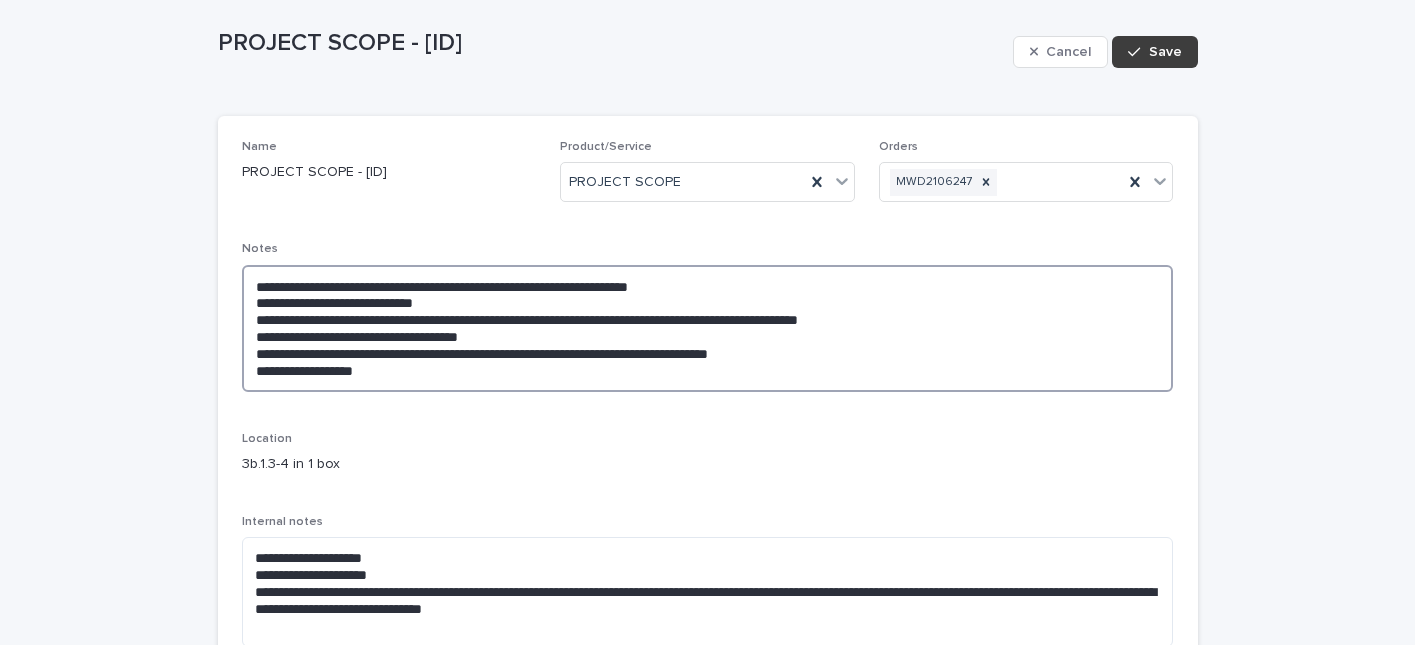 type on "**********" 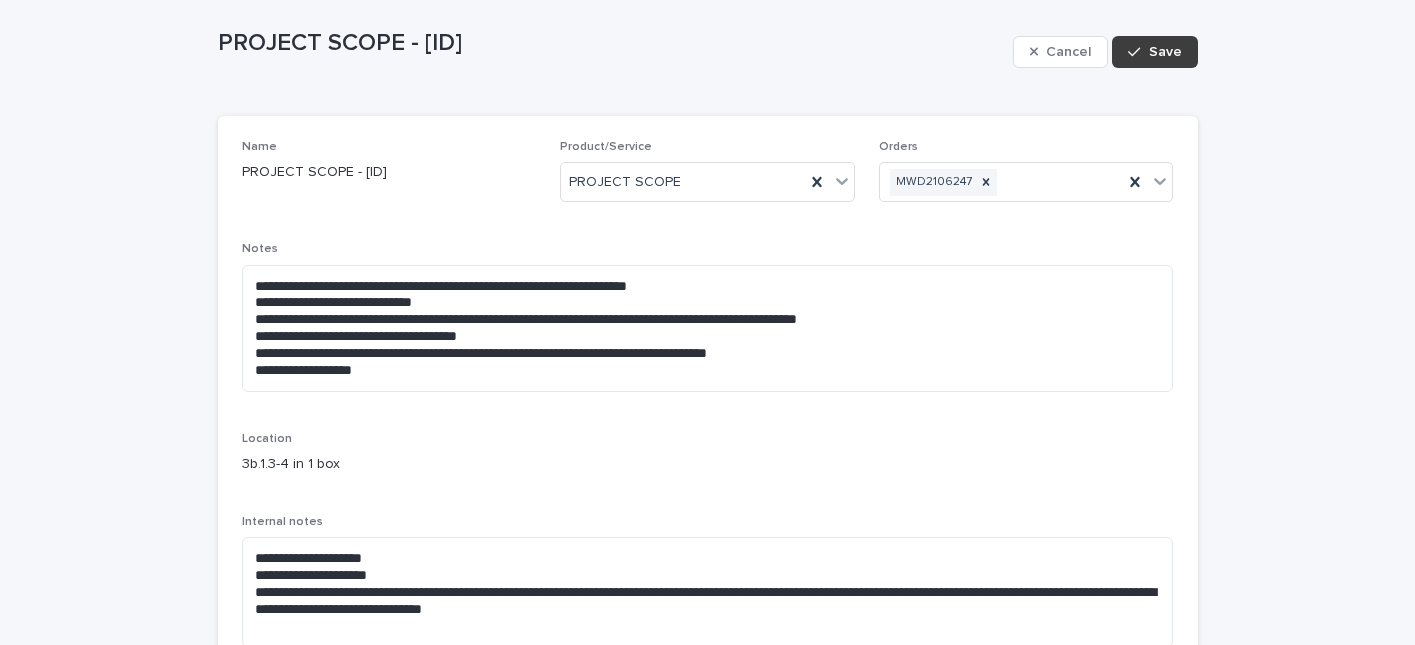 click on "Save" at bounding box center (1154, 52) 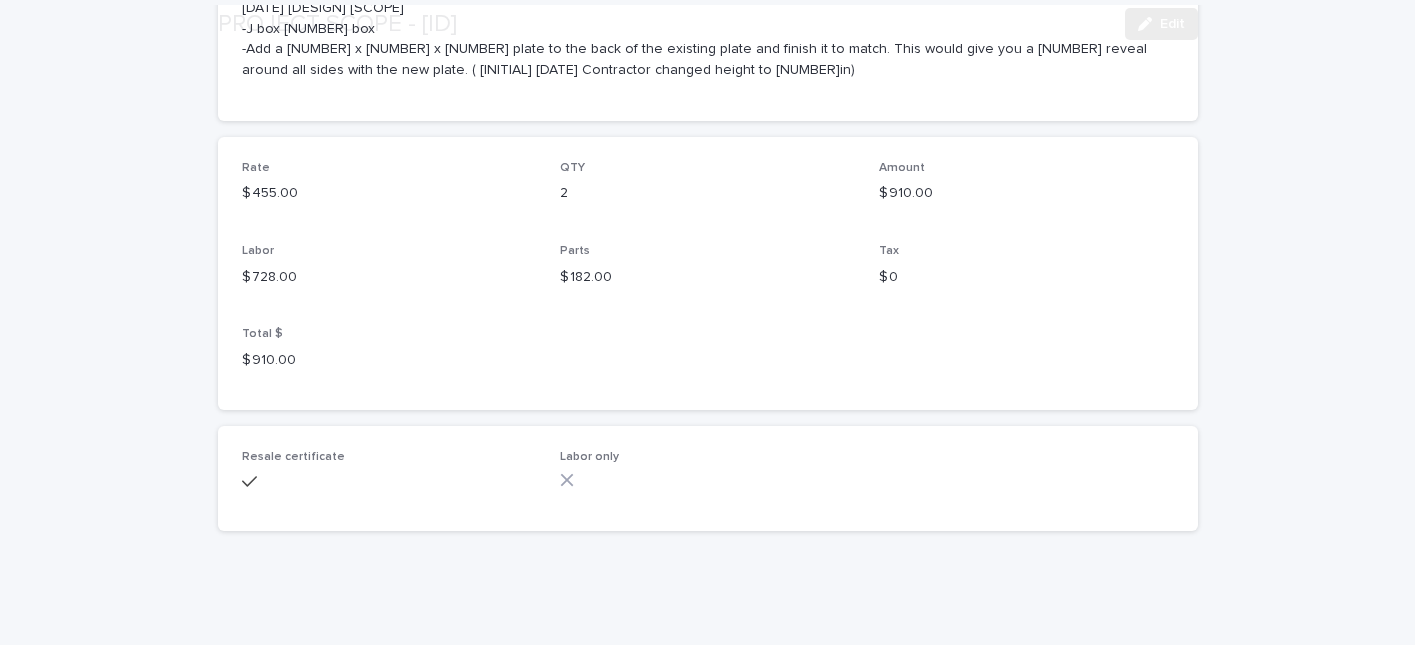 scroll, scrollTop: 626, scrollLeft: 0, axis: vertical 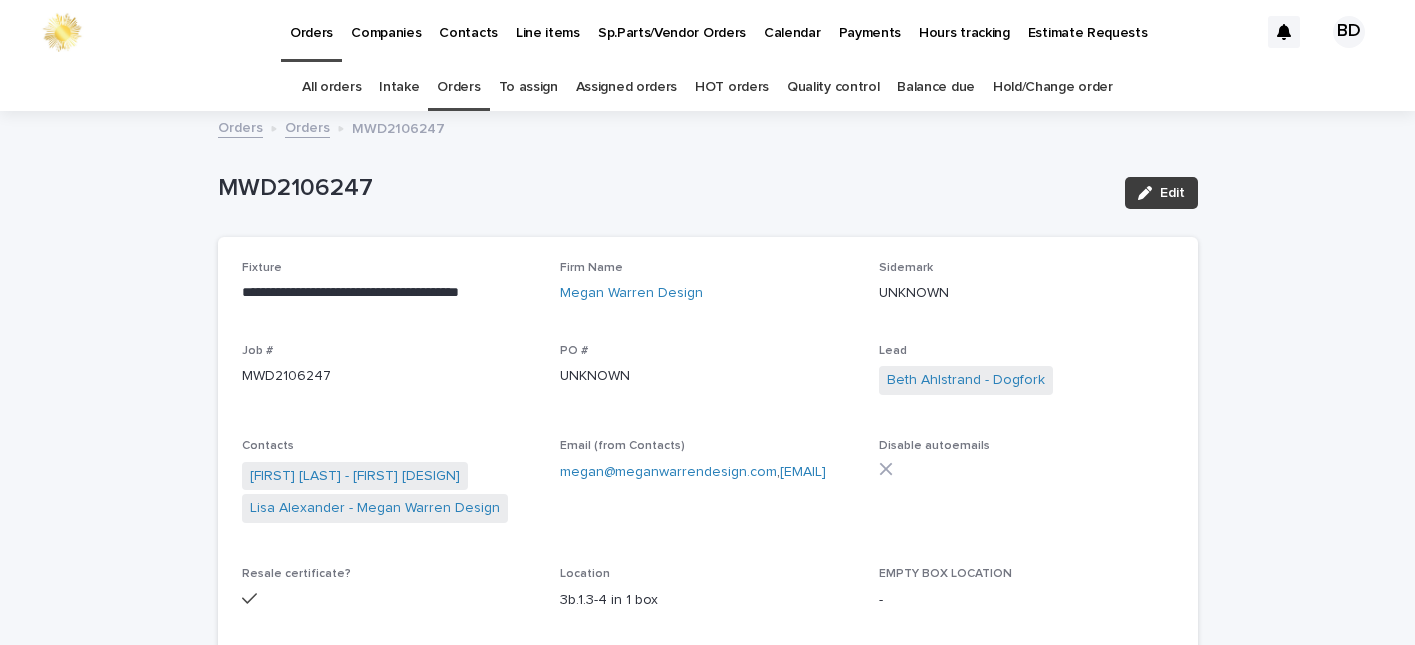 click at bounding box center [1149, 193] 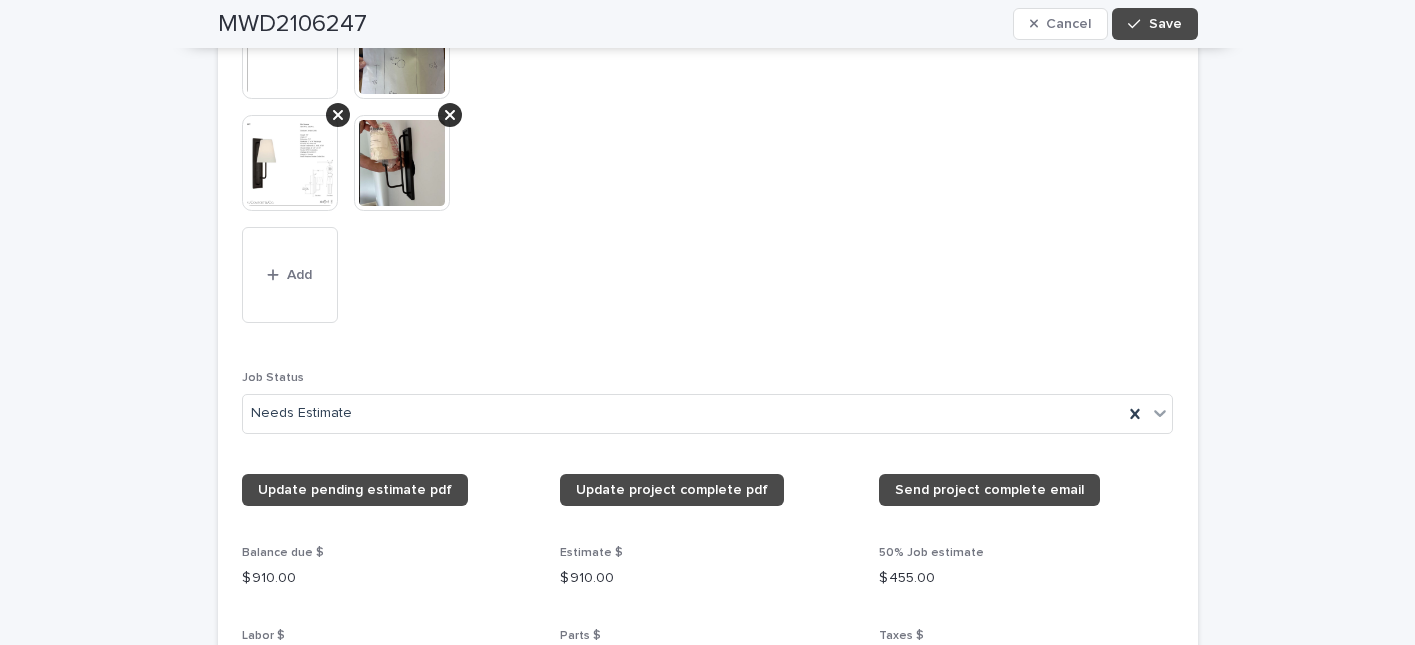 scroll, scrollTop: 2126, scrollLeft: 0, axis: vertical 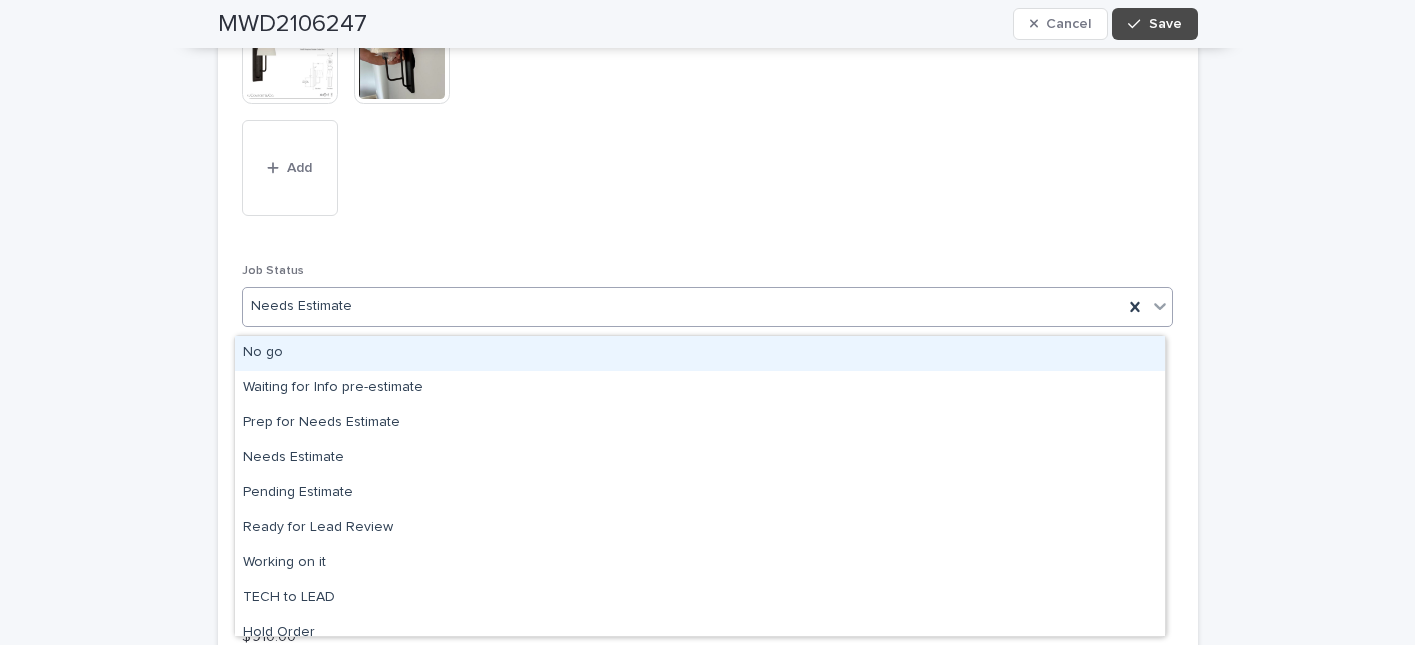 click 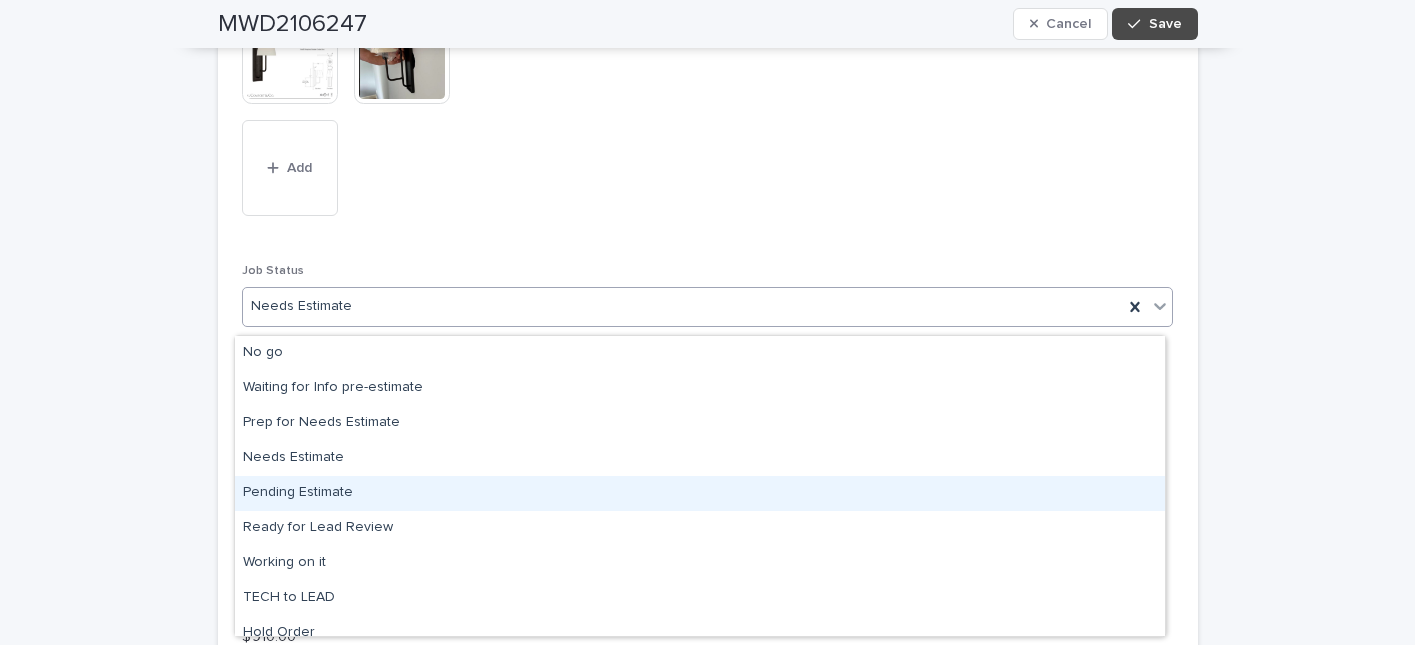 click on "Pending Estimate" at bounding box center (700, 493) 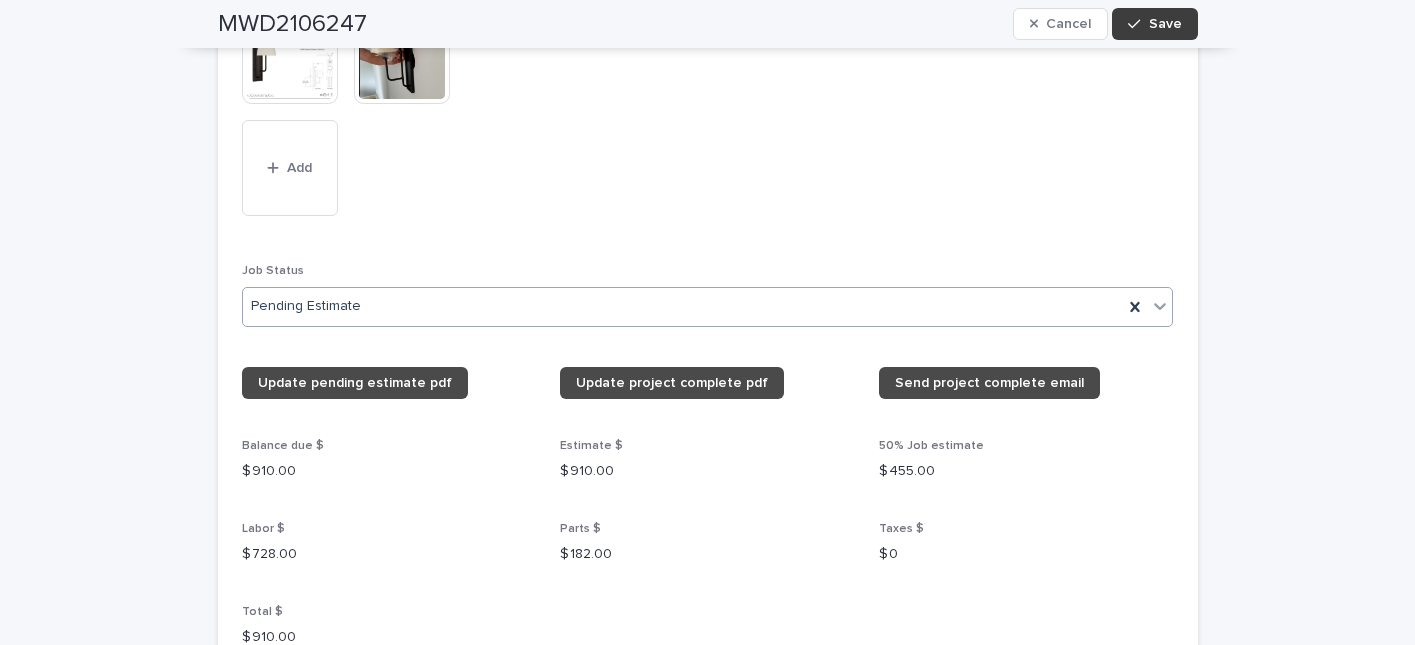 click on "Save" at bounding box center [1154, 24] 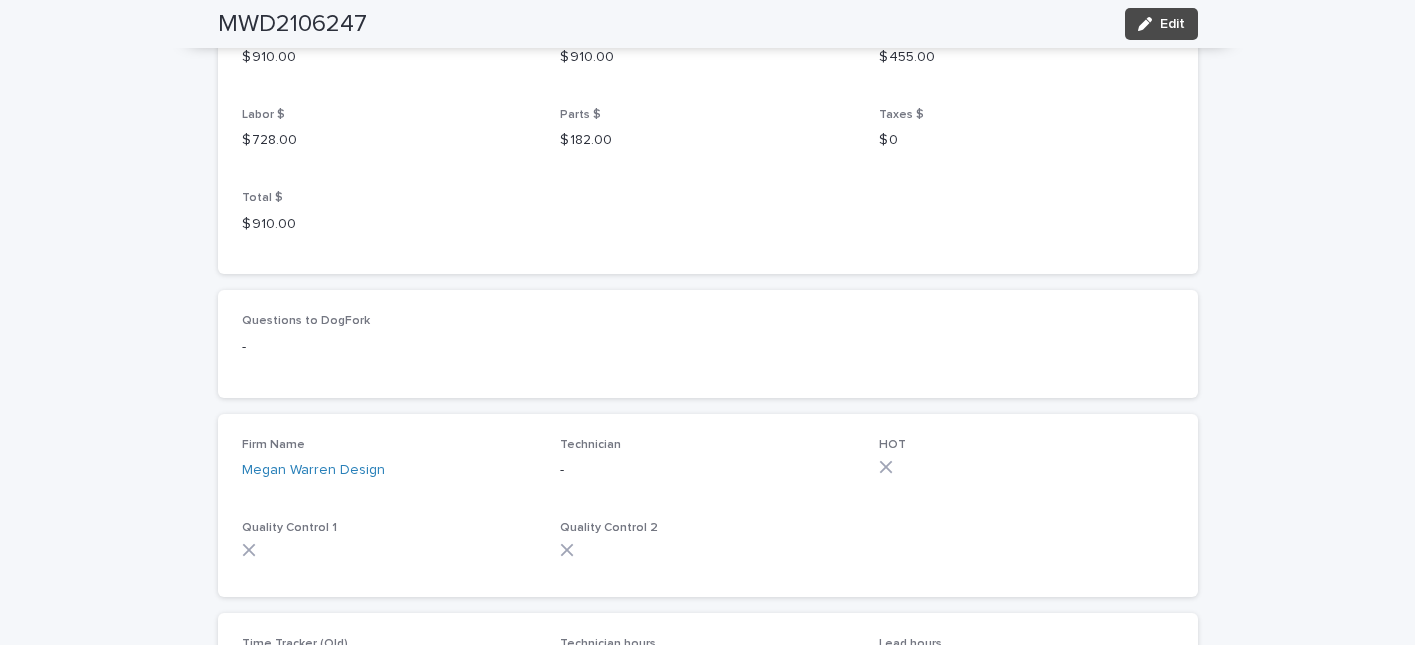 scroll, scrollTop: 1818, scrollLeft: 0, axis: vertical 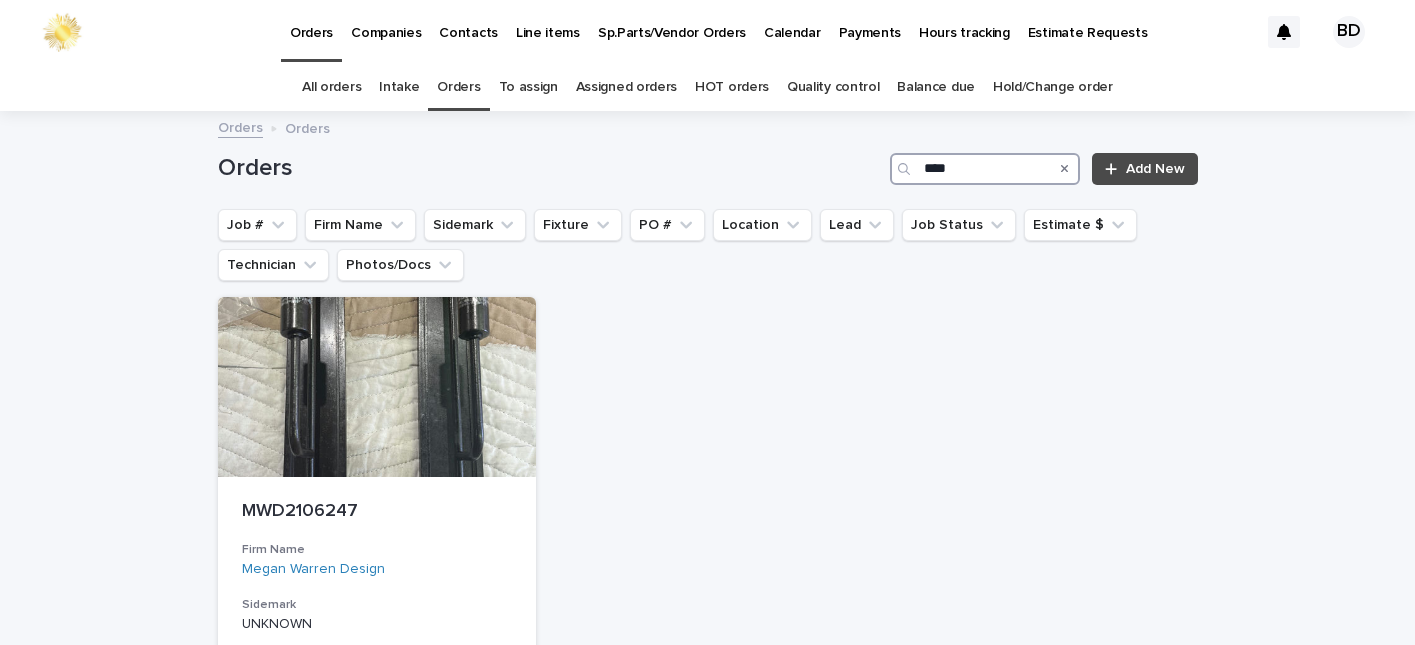 drag, startPoint x: 974, startPoint y: 173, endPoint x: 847, endPoint y: 173, distance: 127 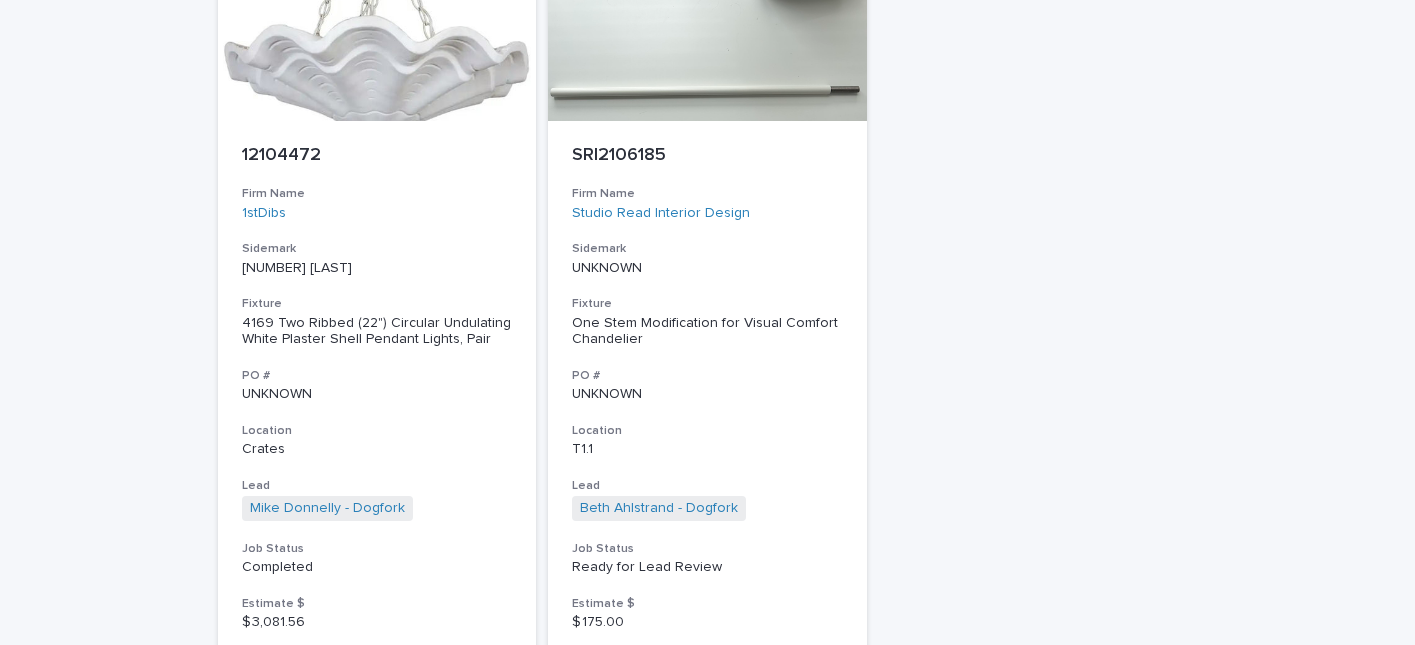 scroll, scrollTop: 354, scrollLeft: 0, axis: vertical 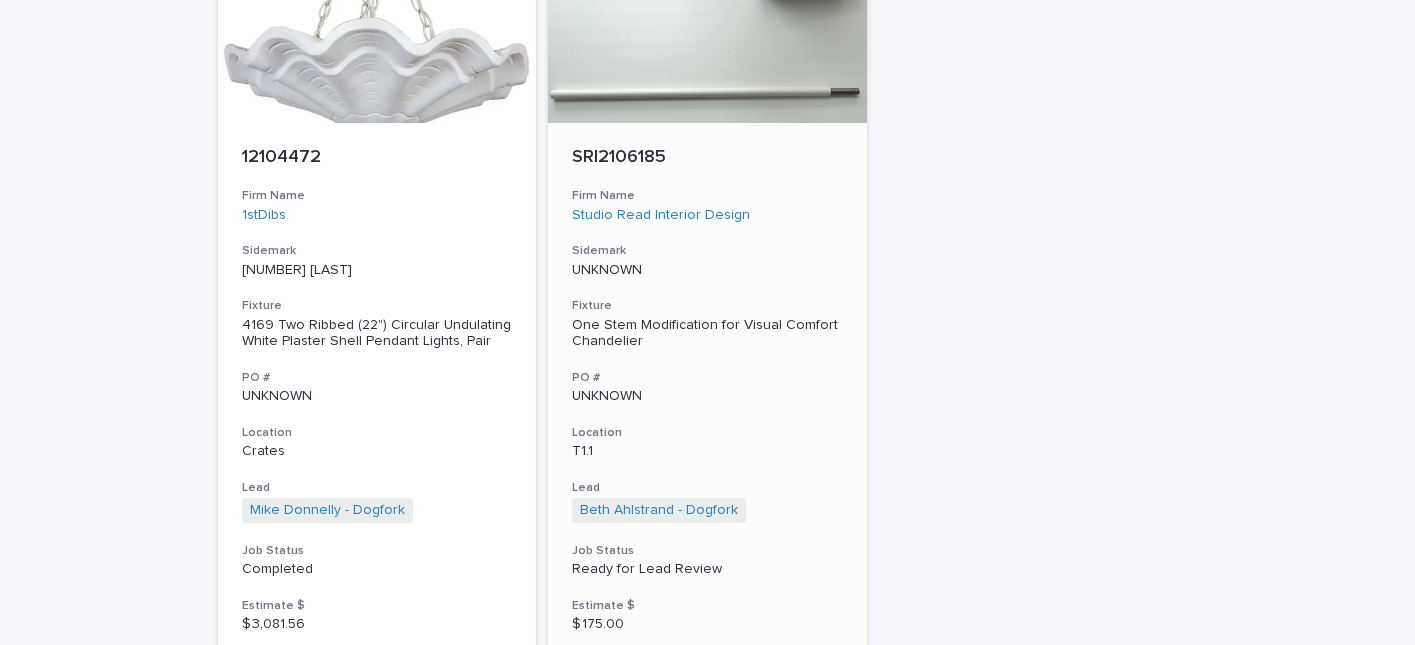 type on "****" 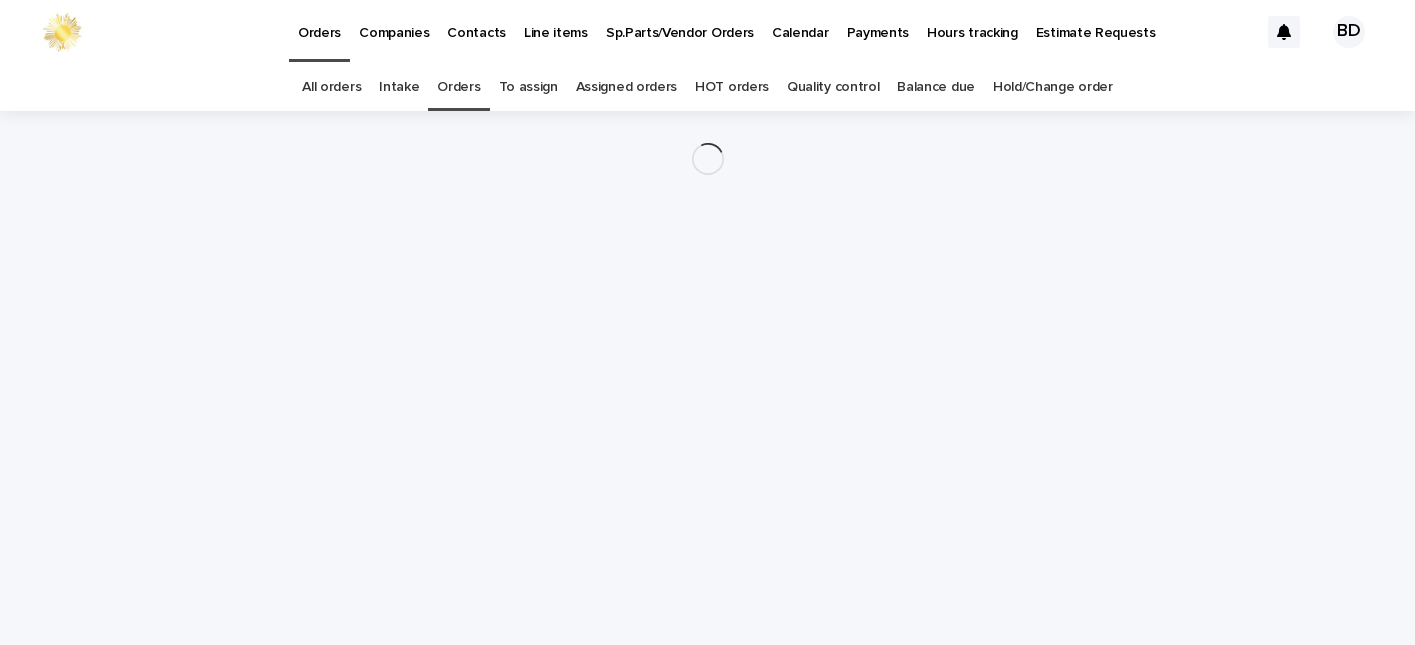 scroll, scrollTop: 0, scrollLeft: 0, axis: both 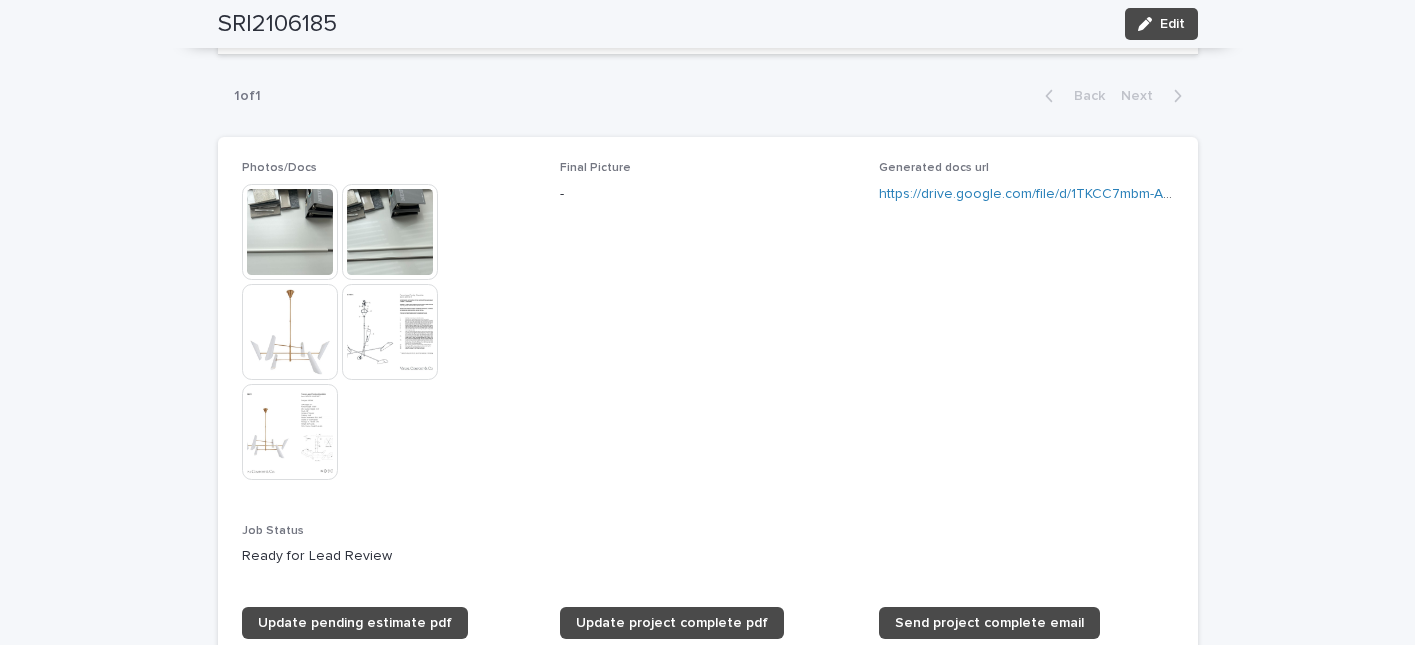 click at bounding box center [290, 332] 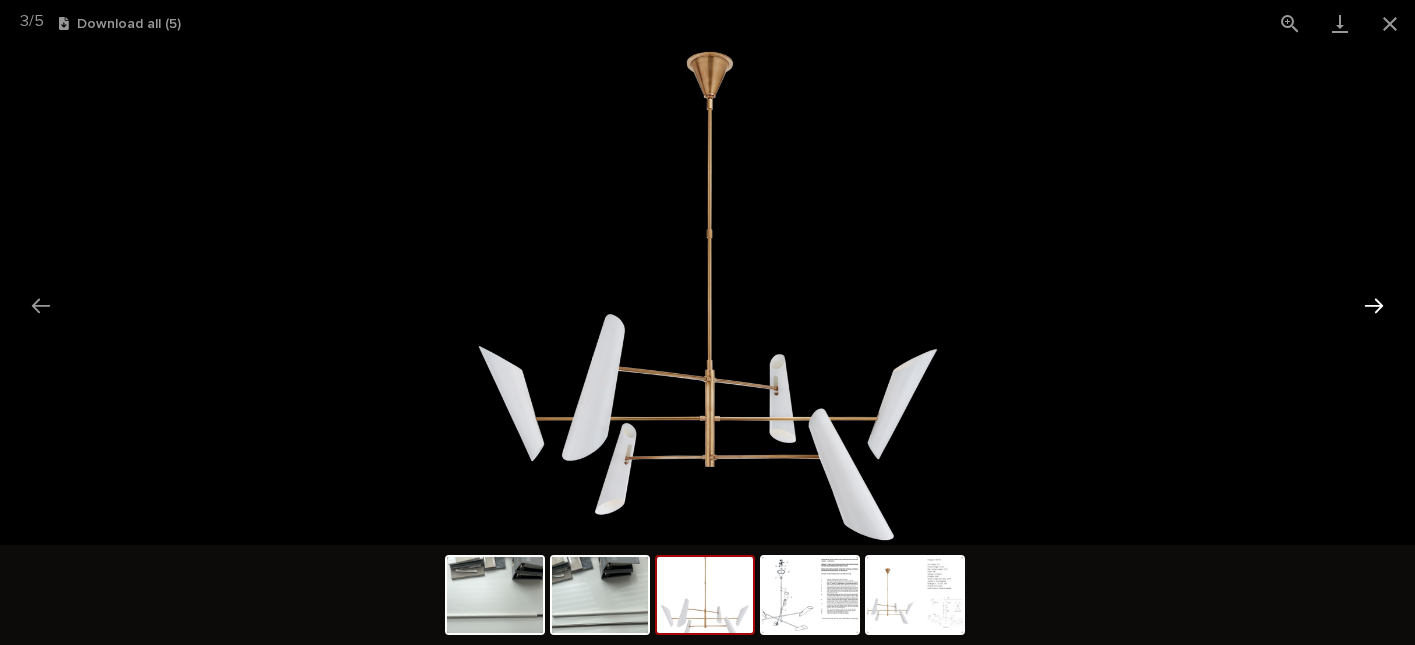 click at bounding box center [1374, 305] 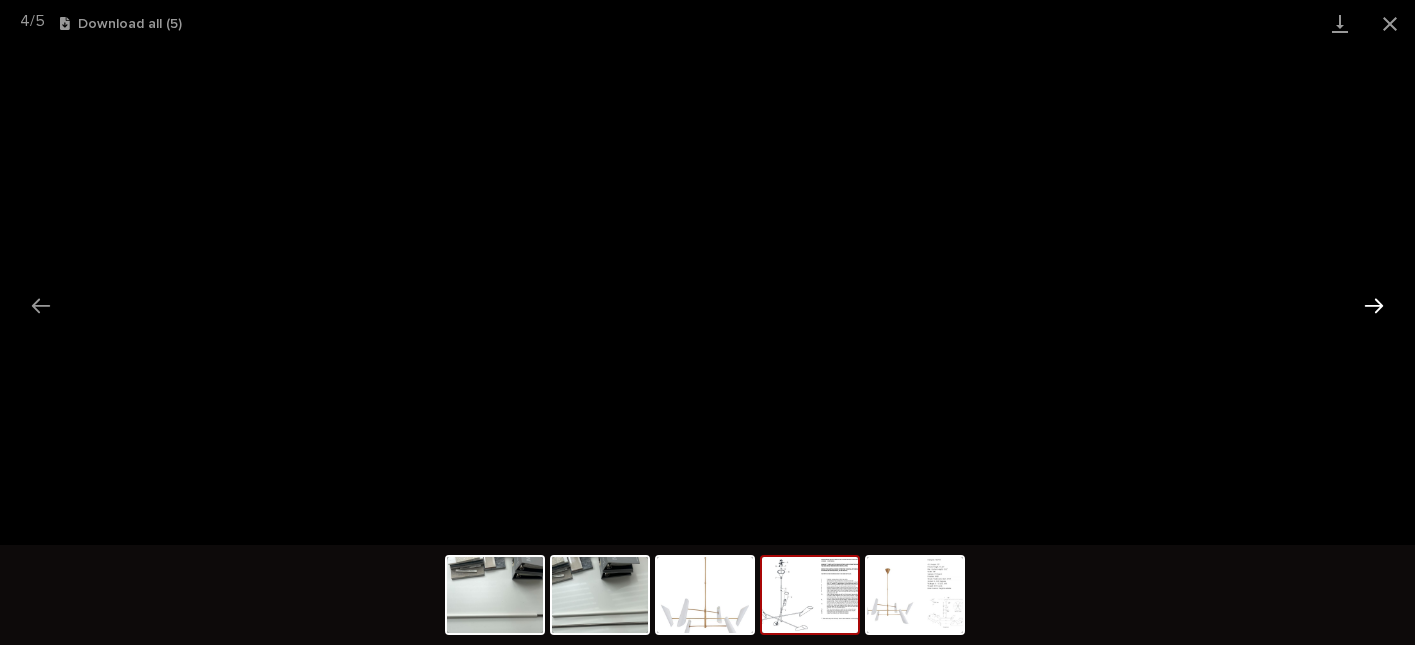 click at bounding box center (1374, 305) 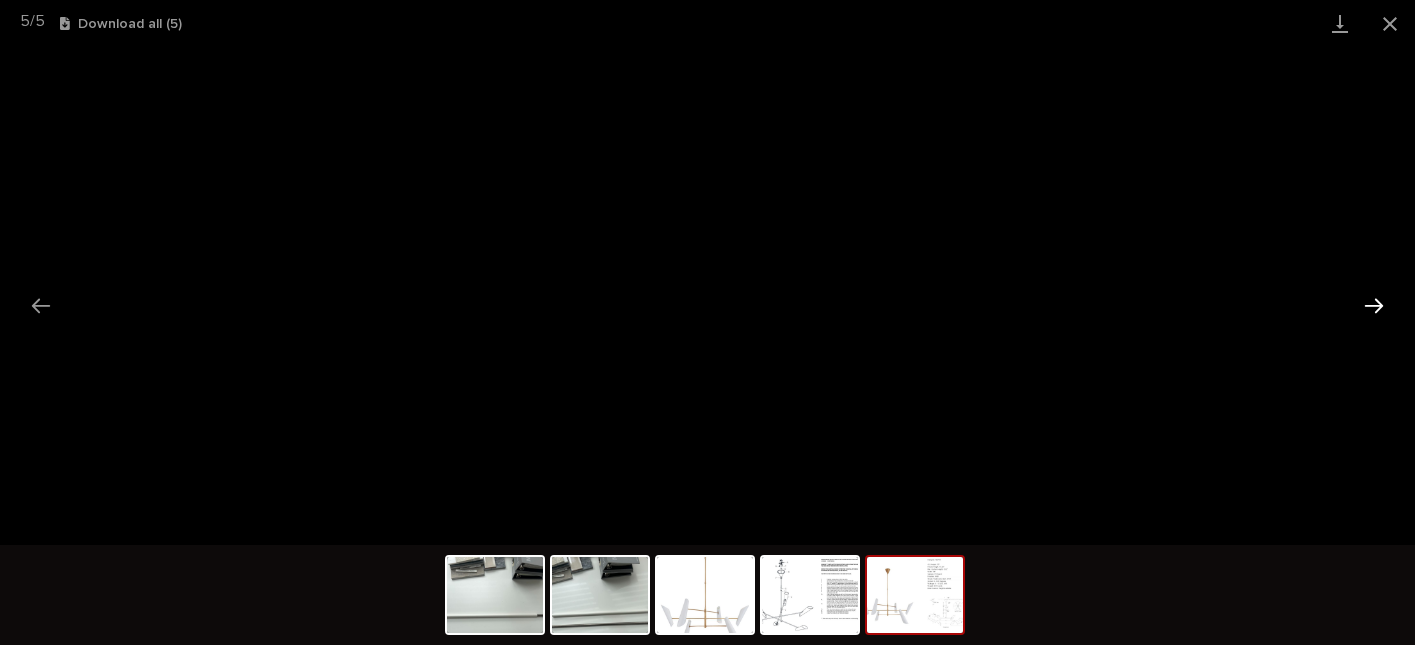click at bounding box center [1374, 305] 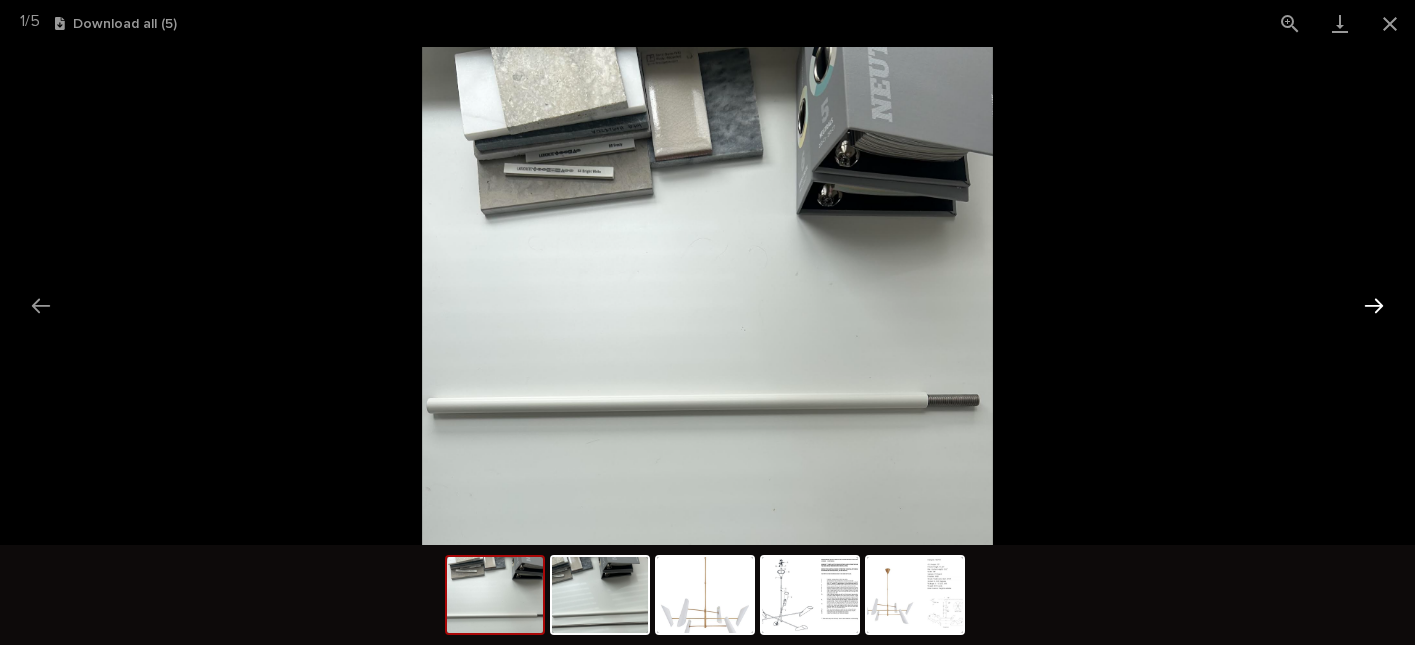 click at bounding box center (1374, 305) 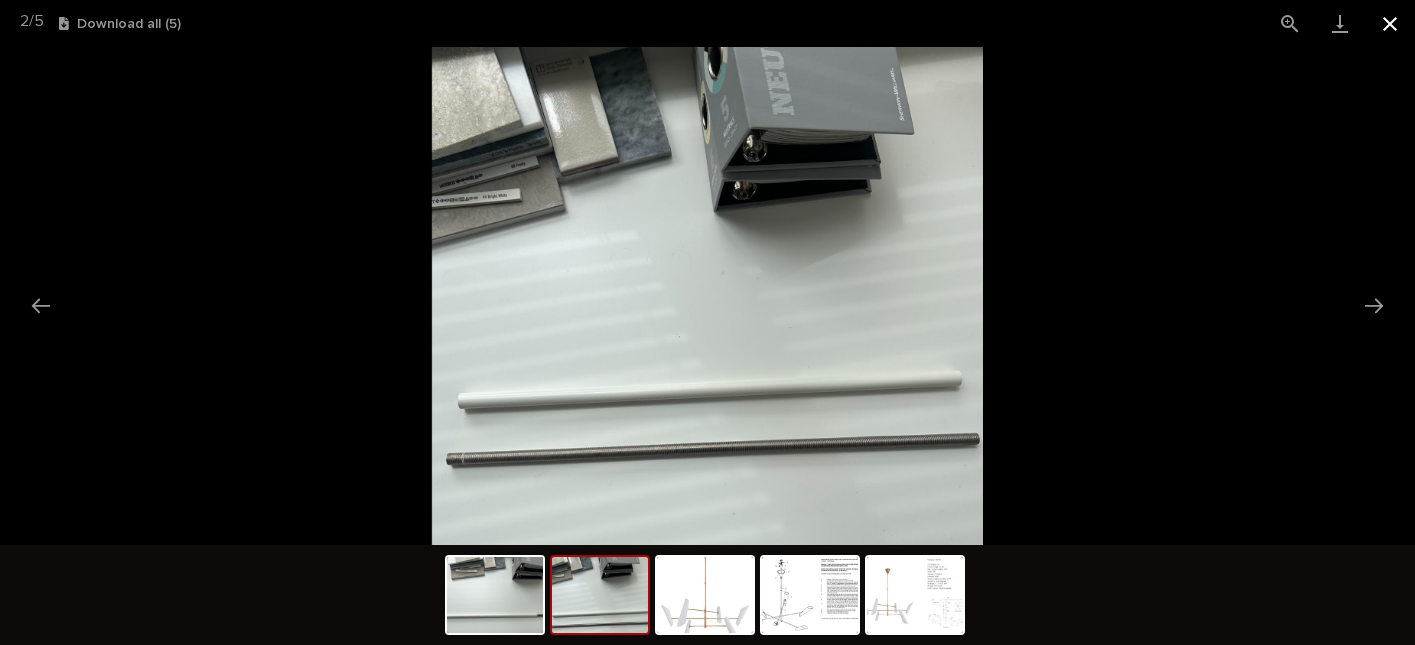 click at bounding box center [1390, 23] 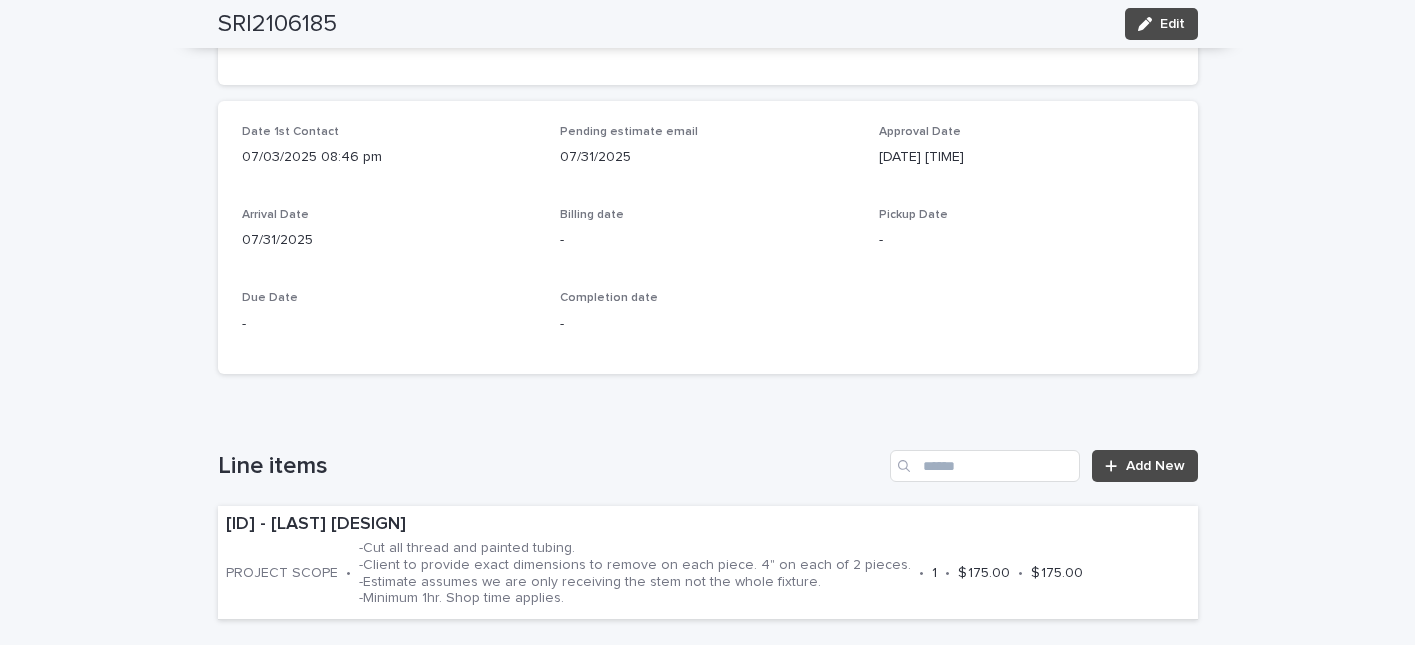 scroll, scrollTop: 0, scrollLeft: 0, axis: both 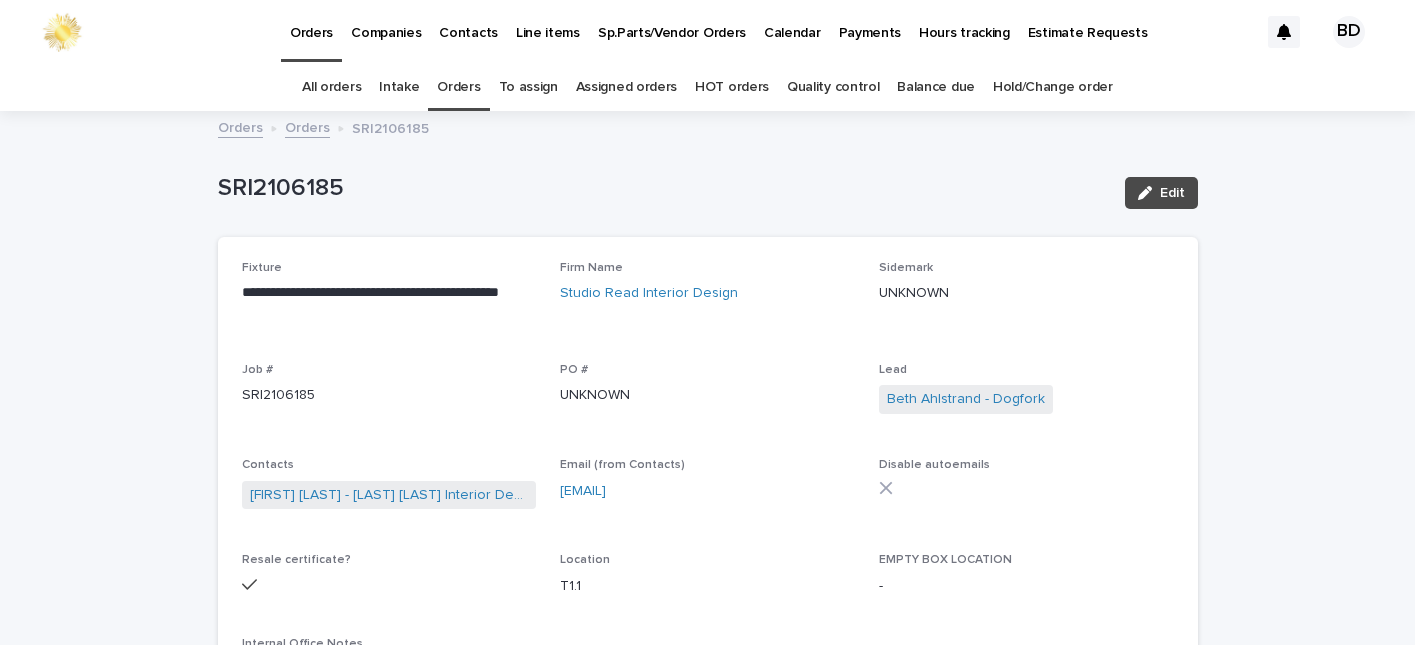 click on "Orders" at bounding box center (458, 87) 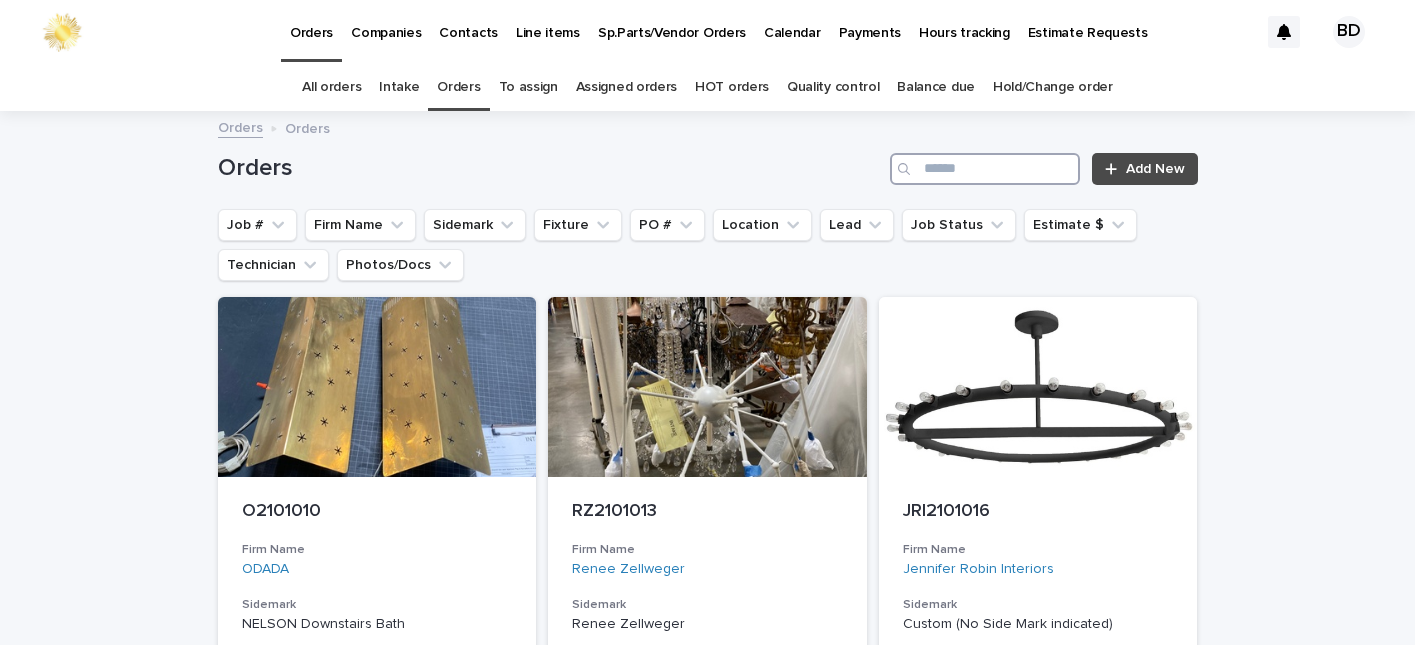 click at bounding box center [985, 169] 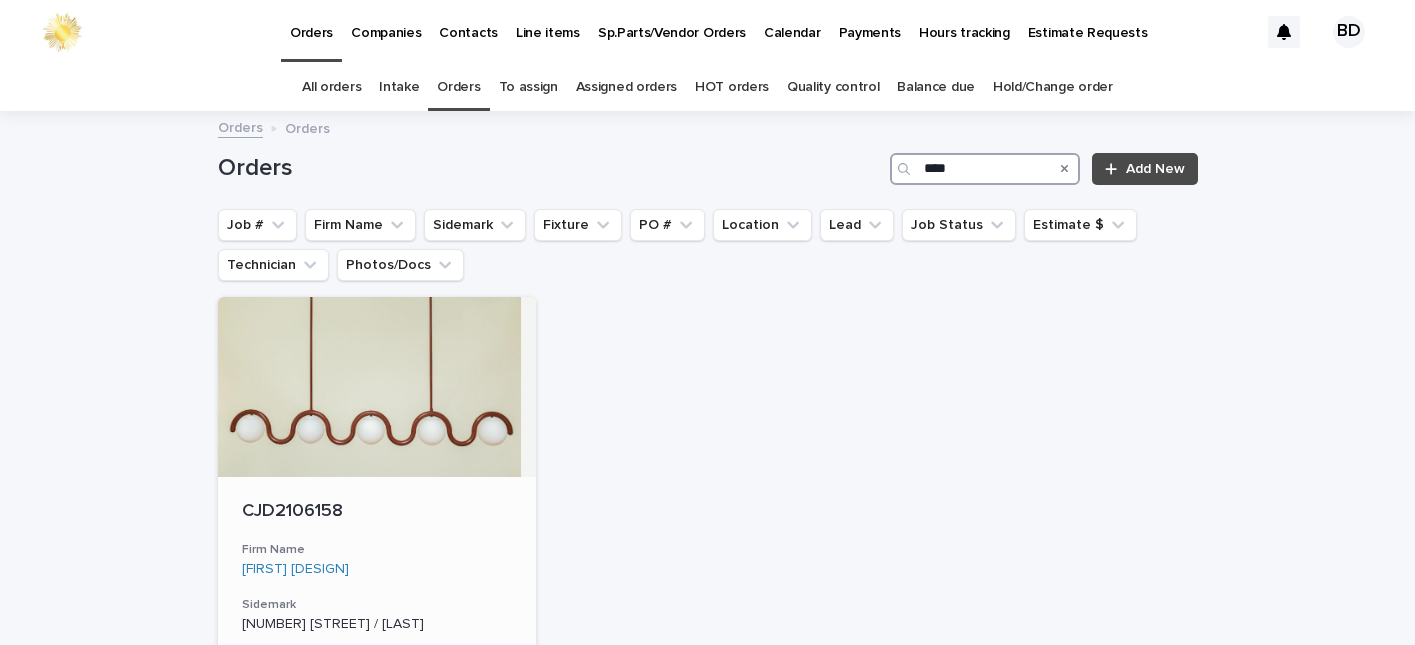type on "****" 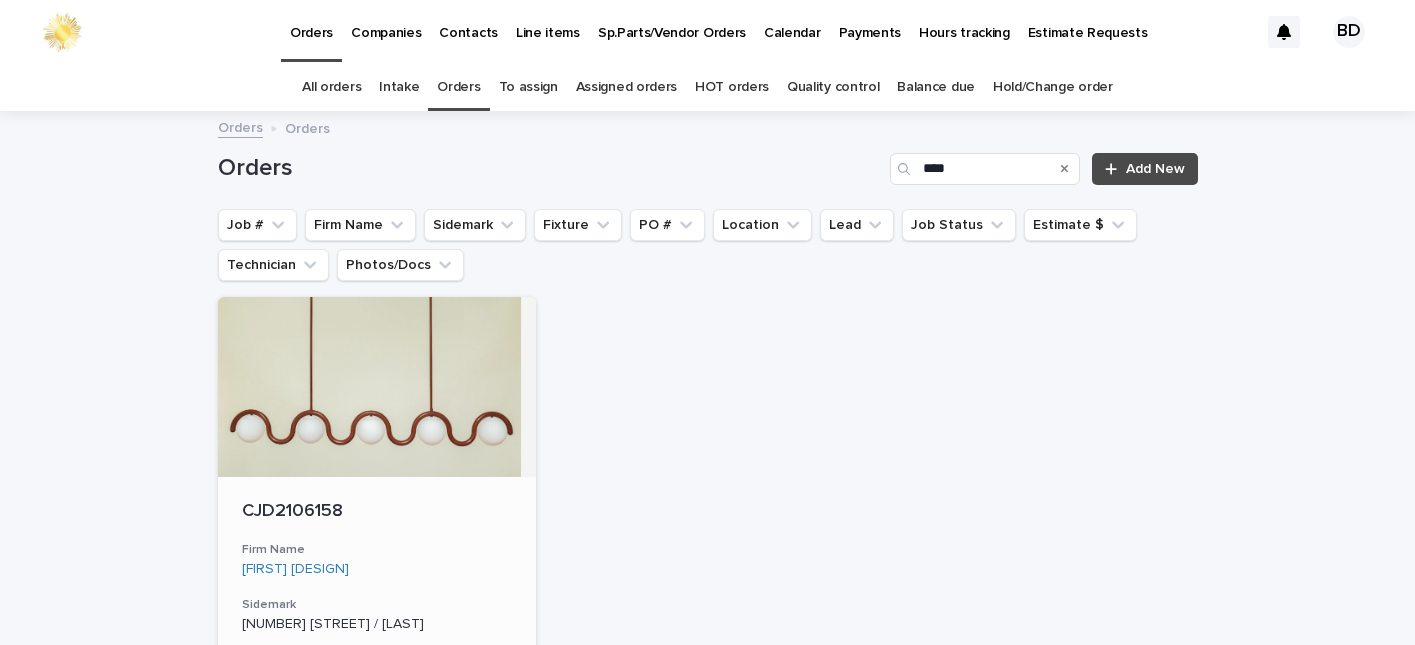click on "CJD2106158" at bounding box center [377, 512] 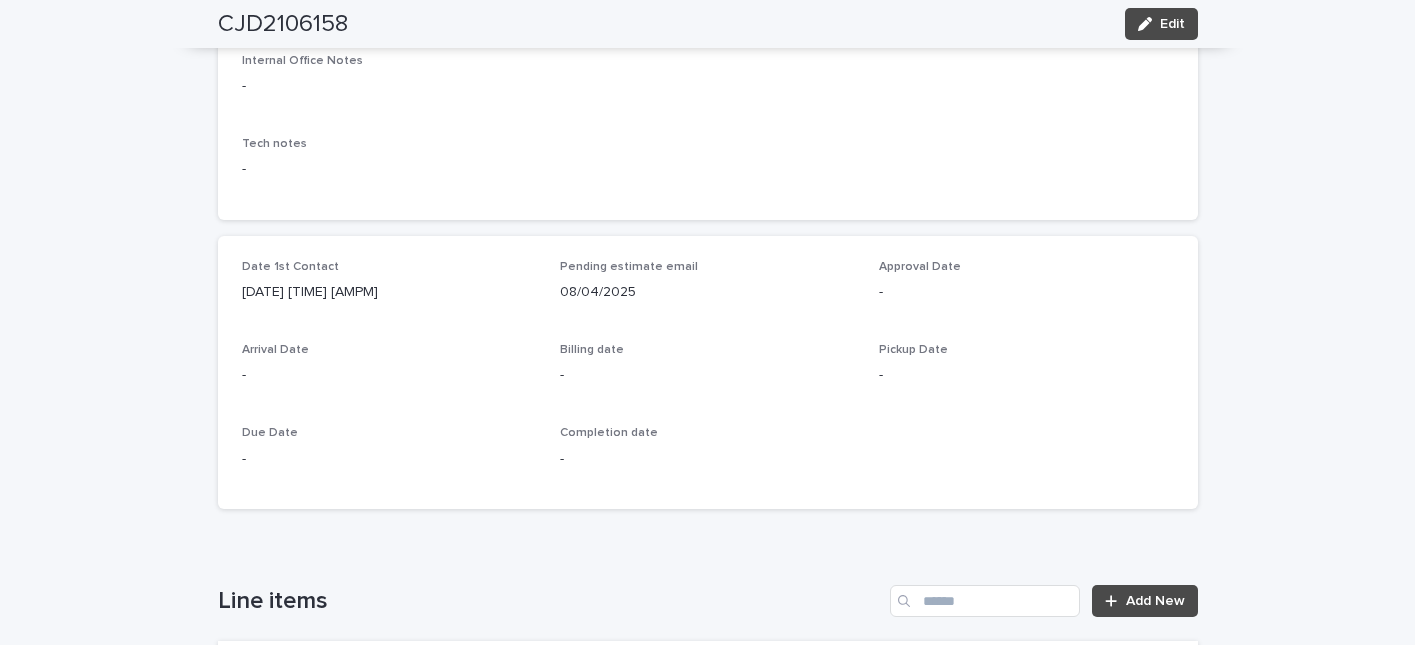 scroll, scrollTop: 0, scrollLeft: 0, axis: both 